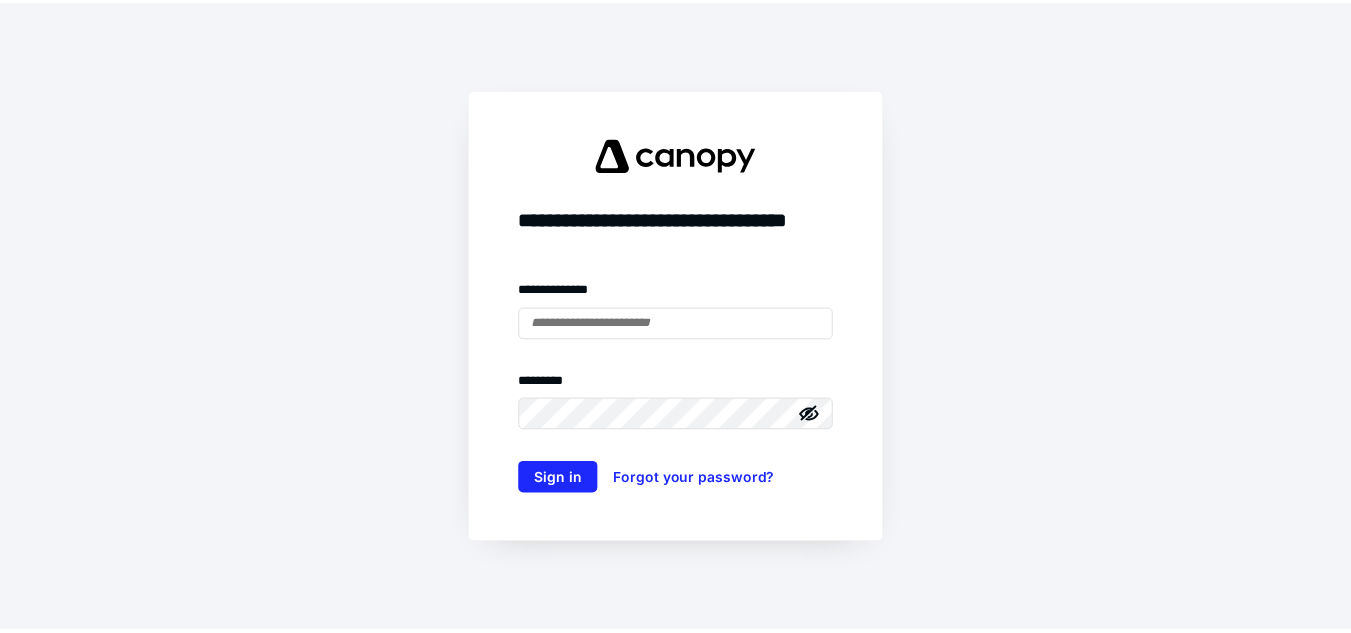 scroll, scrollTop: 0, scrollLeft: 0, axis: both 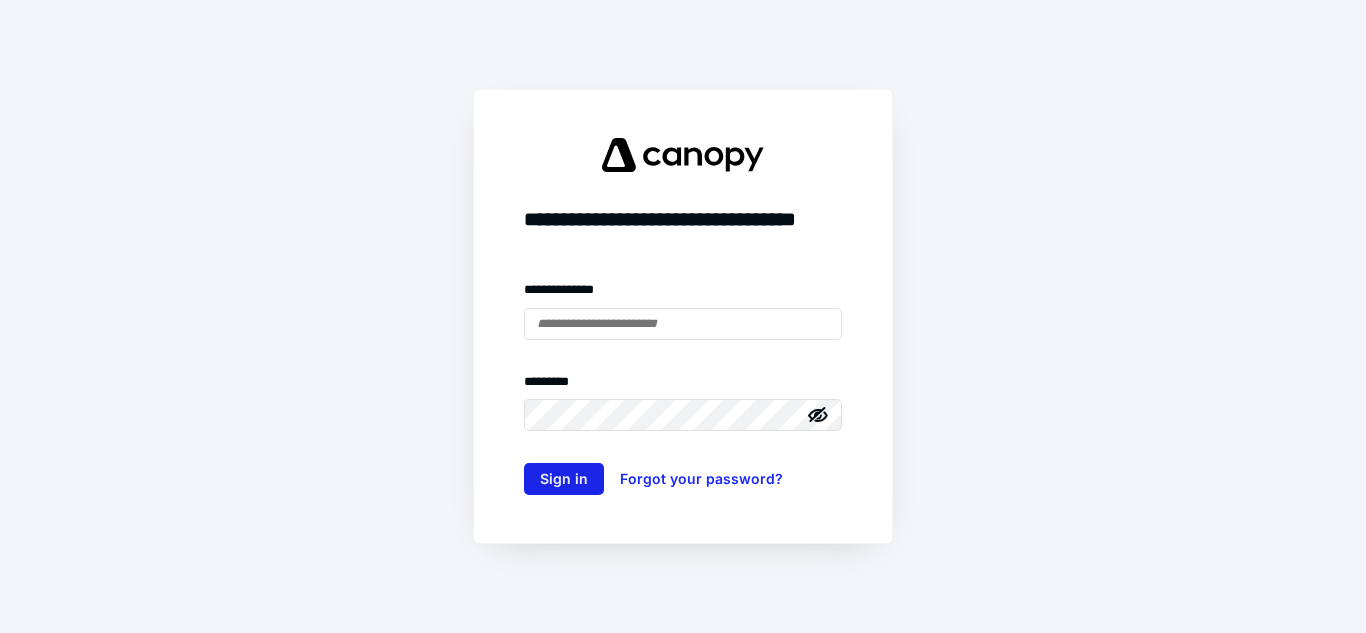 type on "**********" 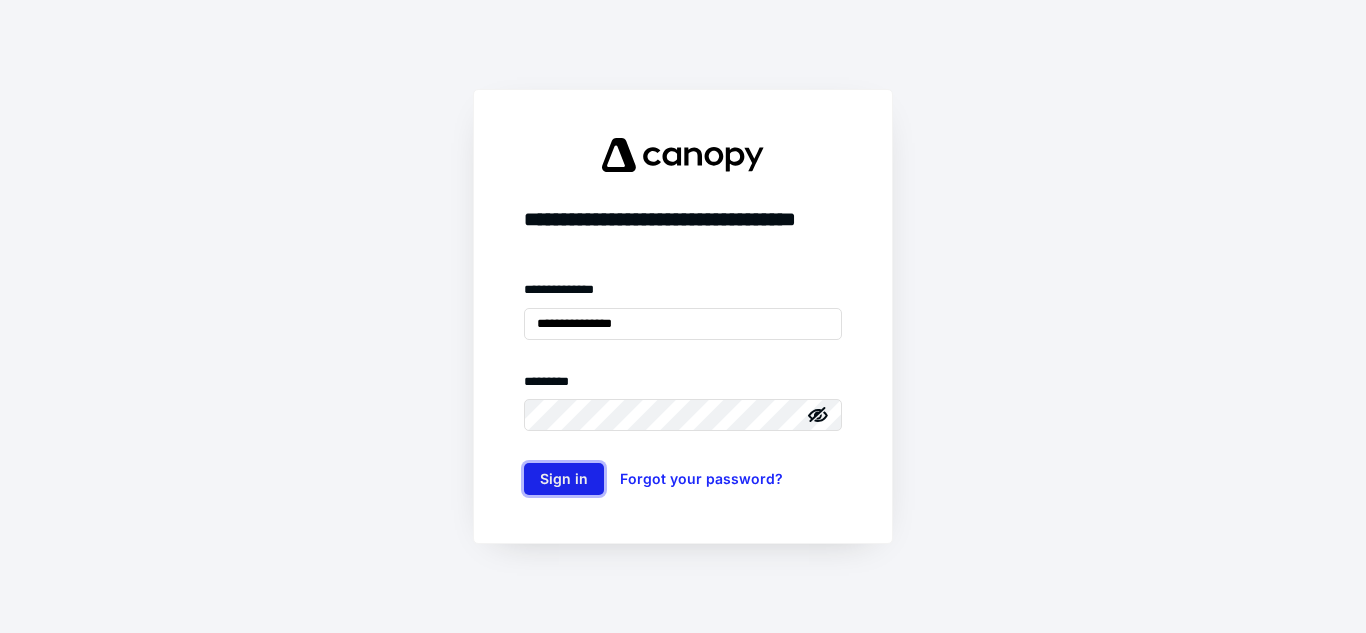 click on "Sign in" at bounding box center [564, 479] 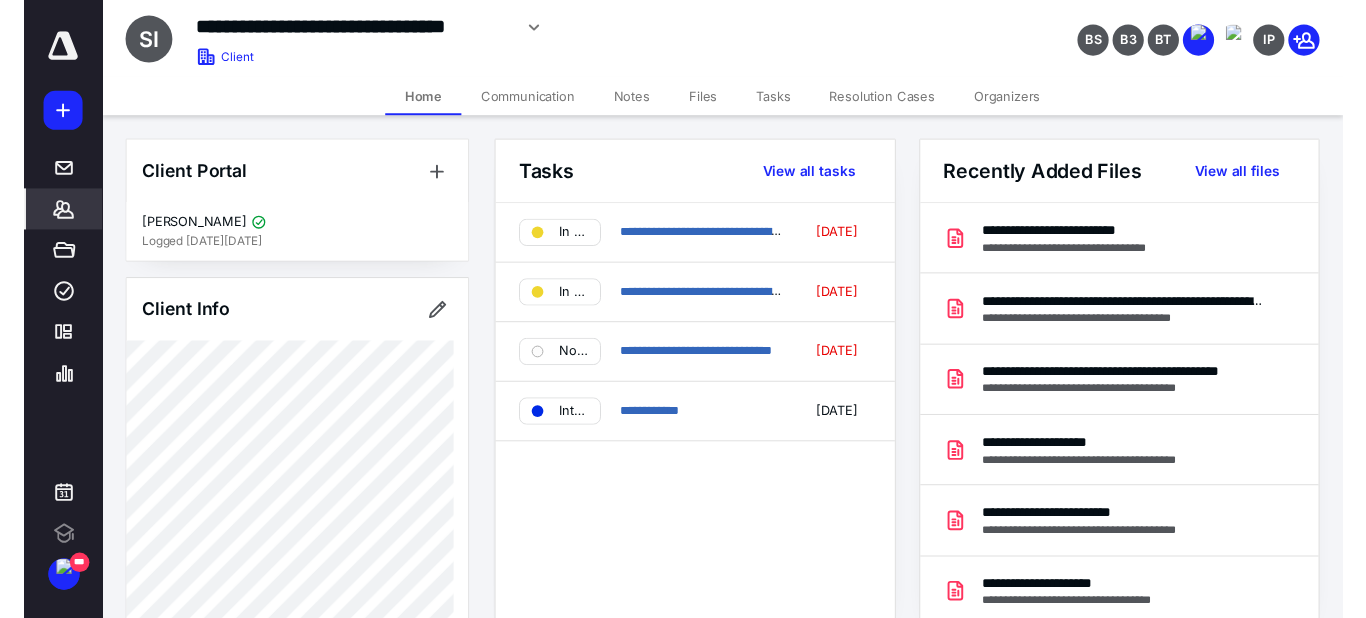 scroll, scrollTop: 0, scrollLeft: 0, axis: both 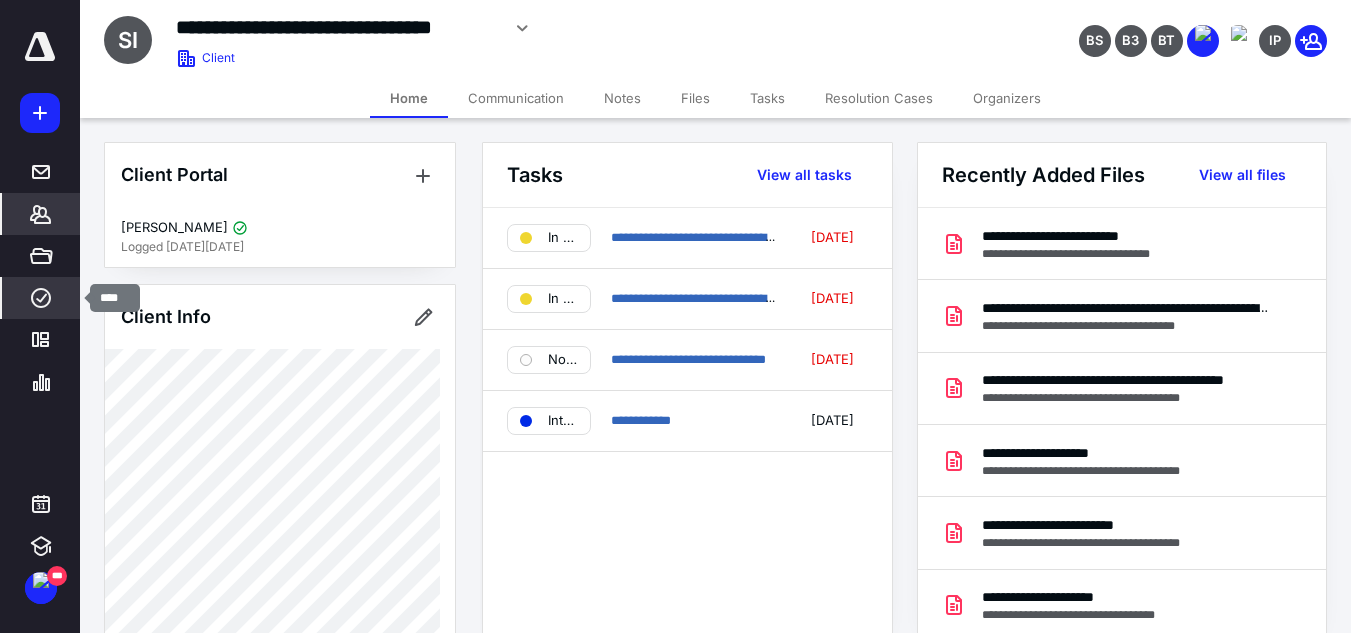 click 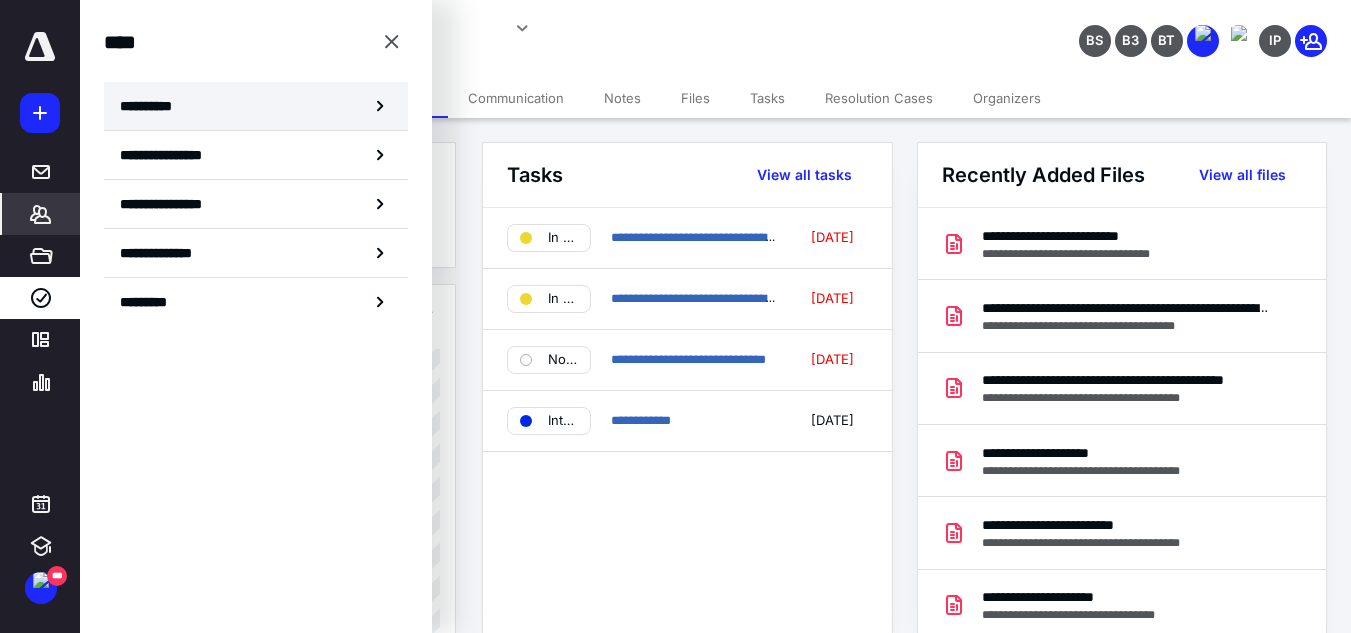 click on "**********" at bounding box center (153, 106) 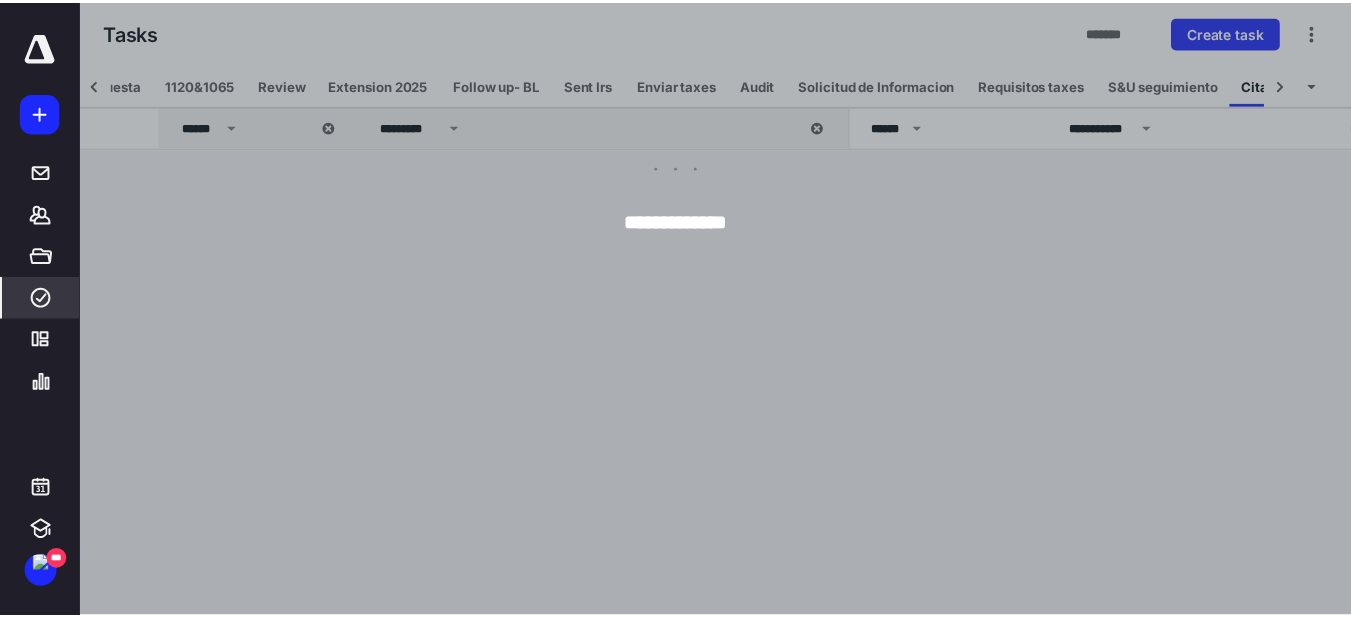 scroll, scrollTop: 0, scrollLeft: 823, axis: horizontal 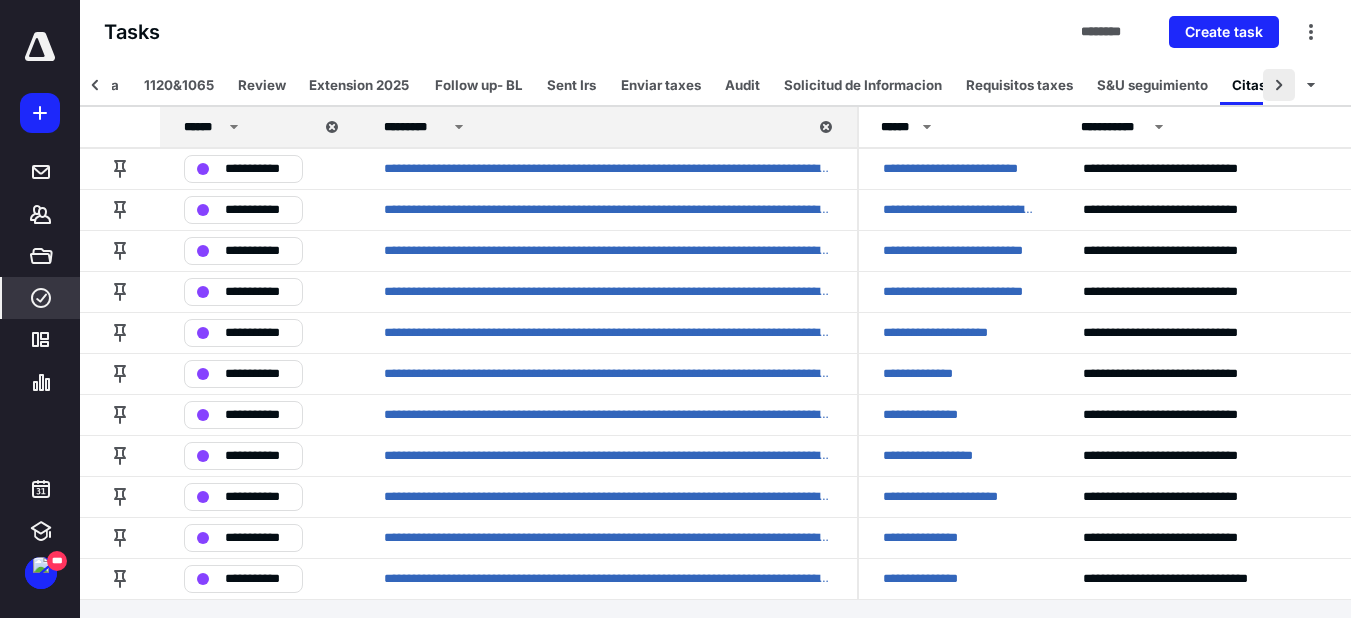 click at bounding box center (1279, 85) 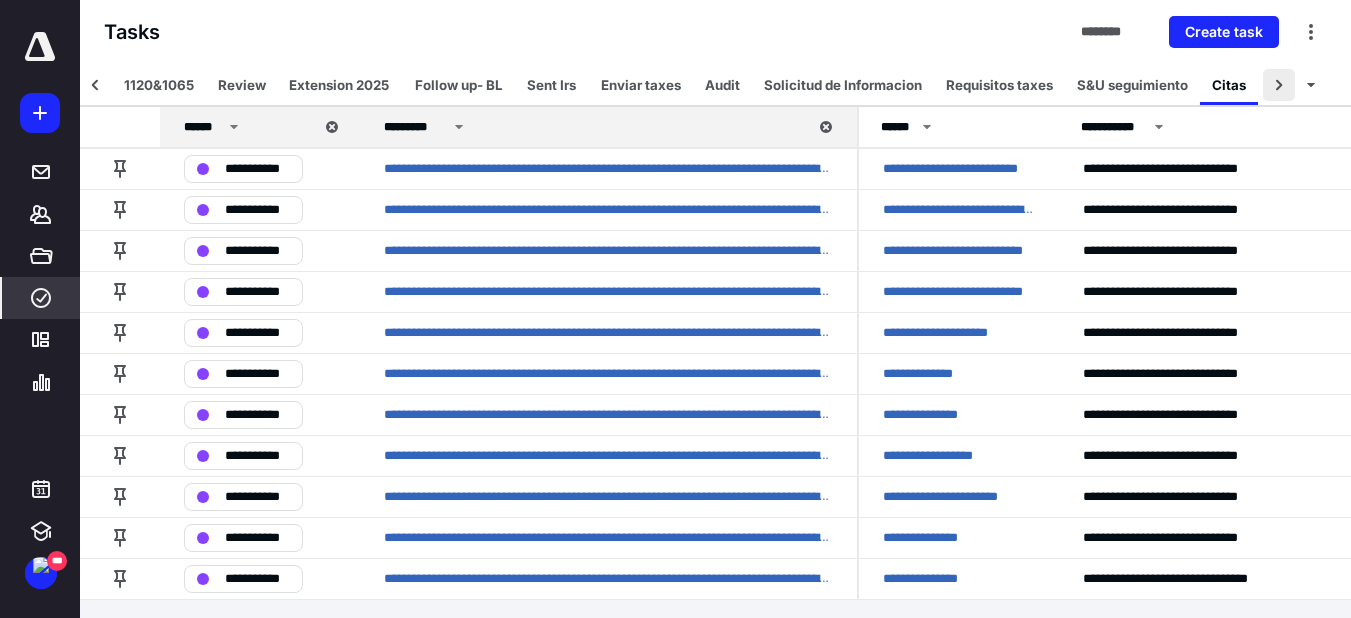 click at bounding box center (1279, 85) 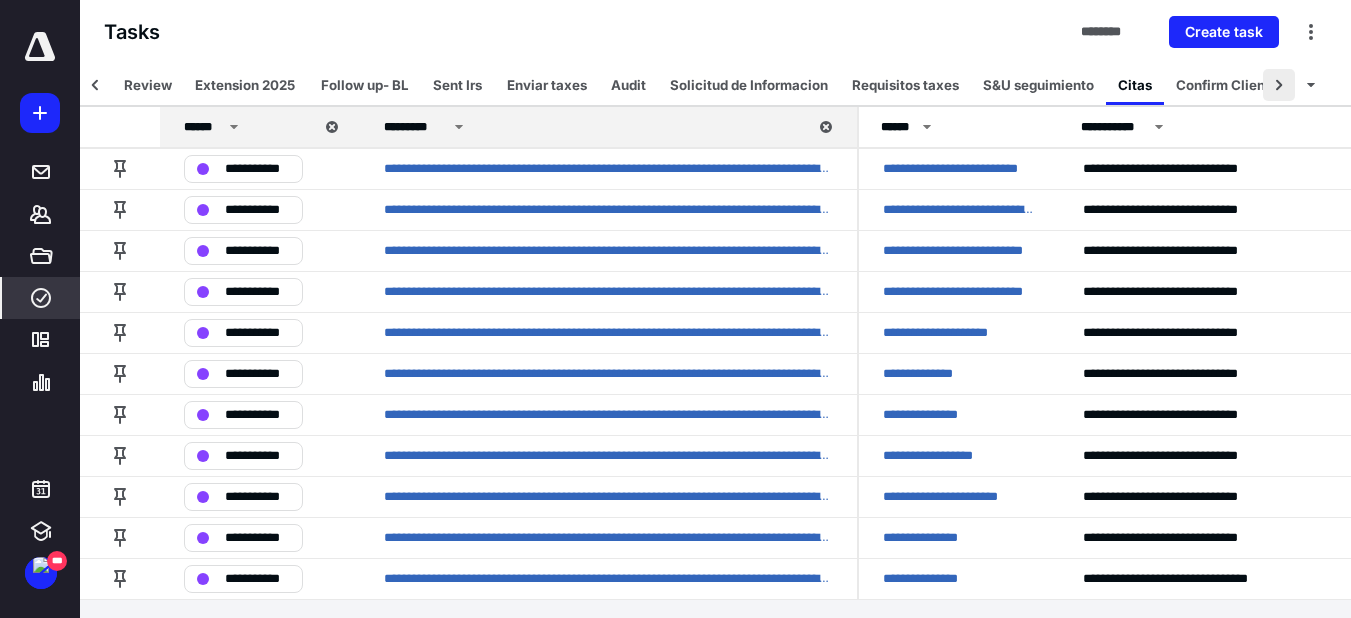 click at bounding box center (1279, 85) 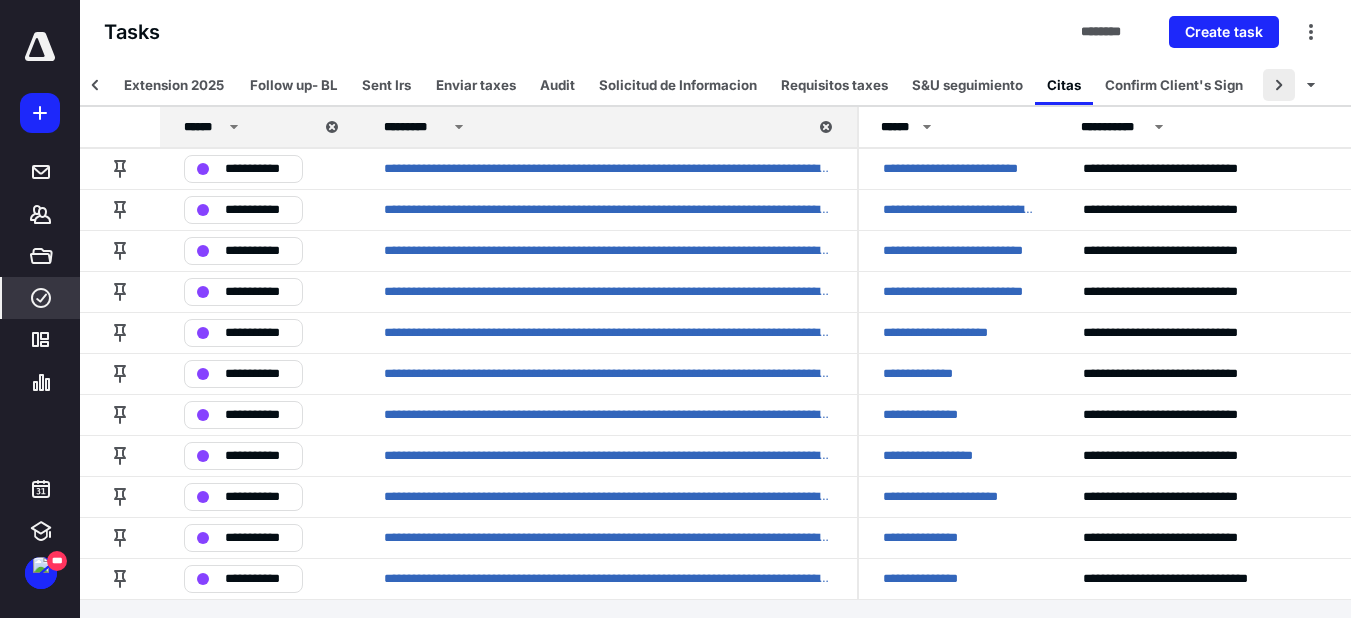 click at bounding box center [1279, 85] 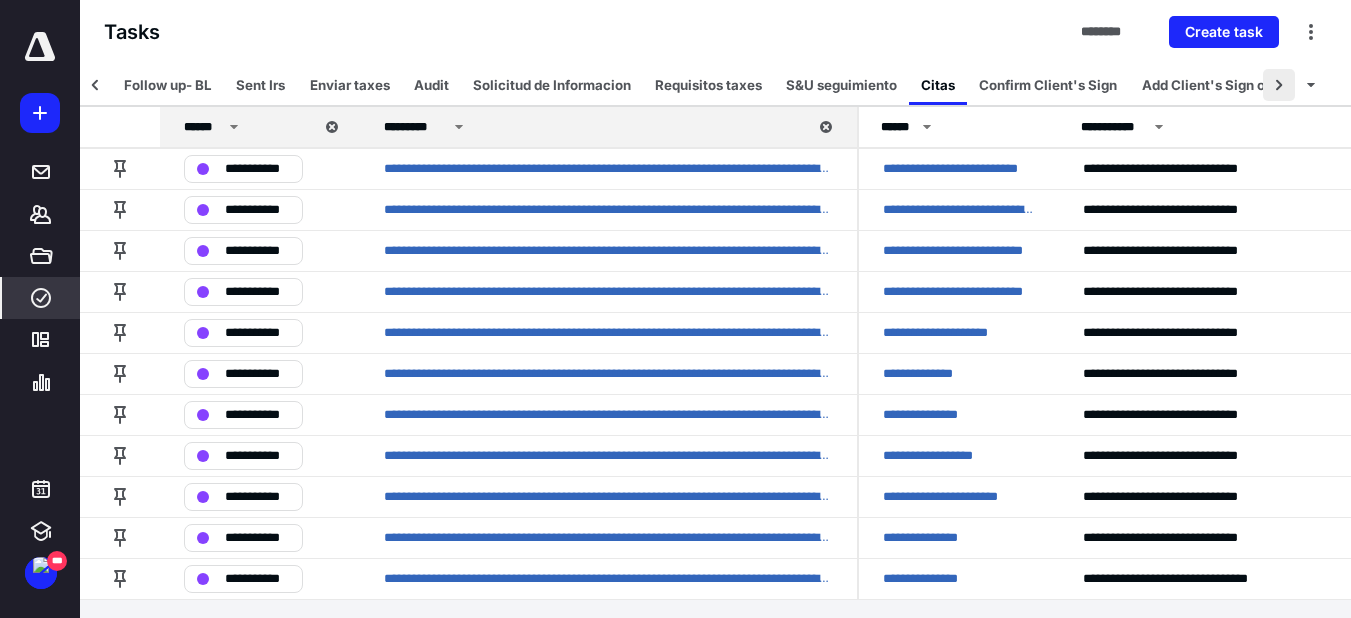 click at bounding box center (1279, 85) 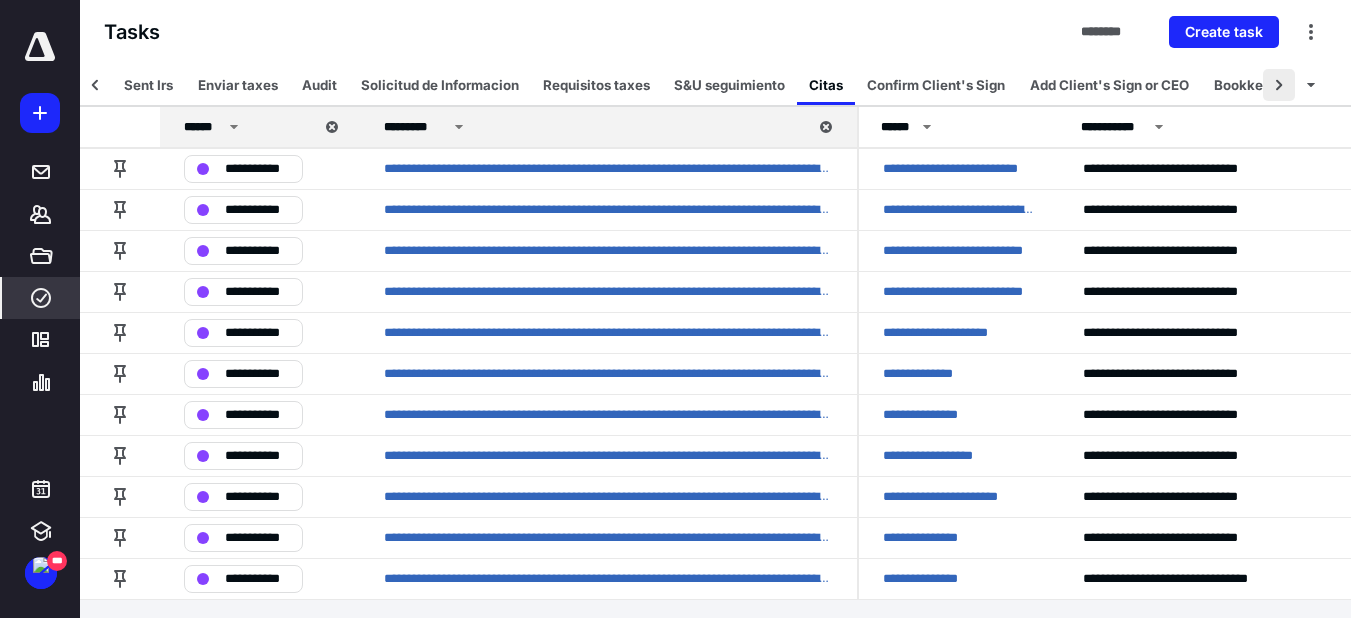 click at bounding box center (1279, 85) 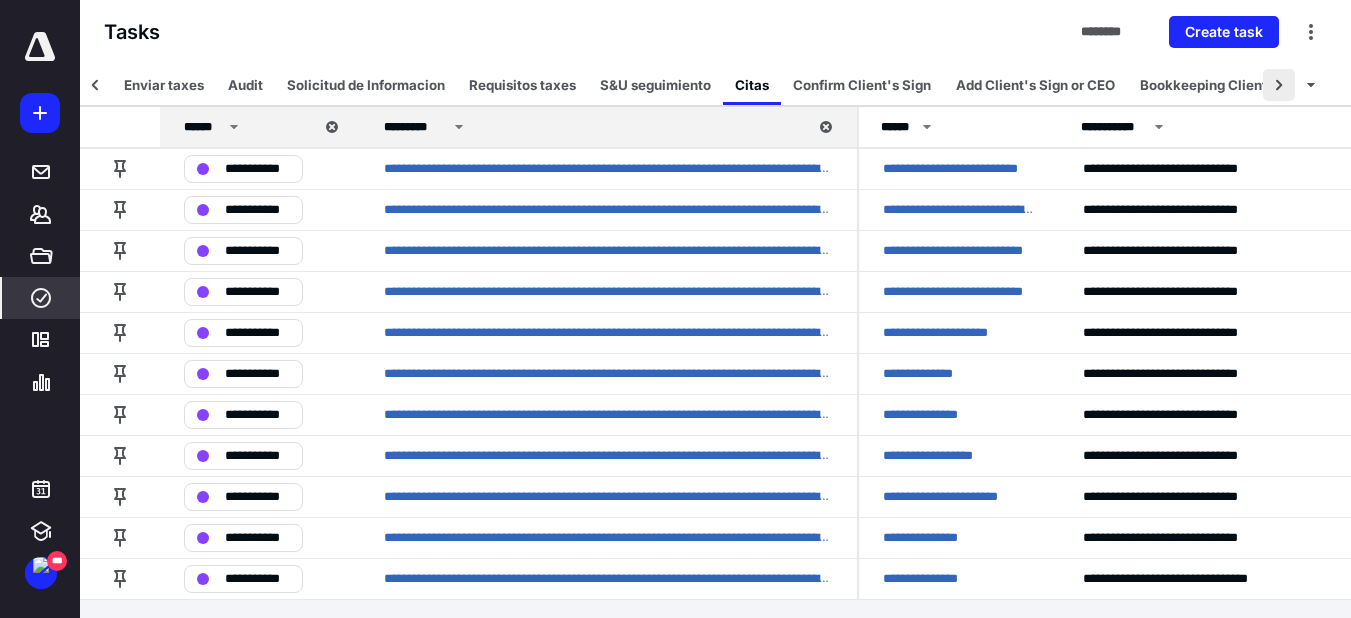 click at bounding box center (1279, 85) 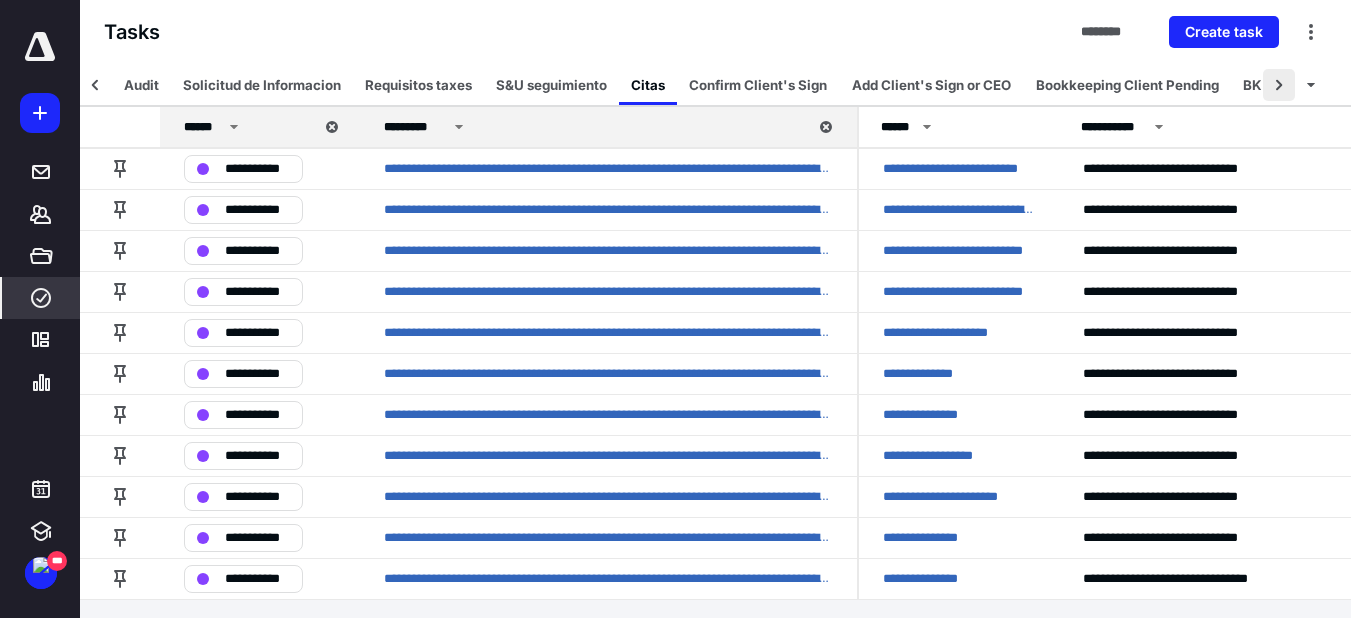 click at bounding box center [1279, 85] 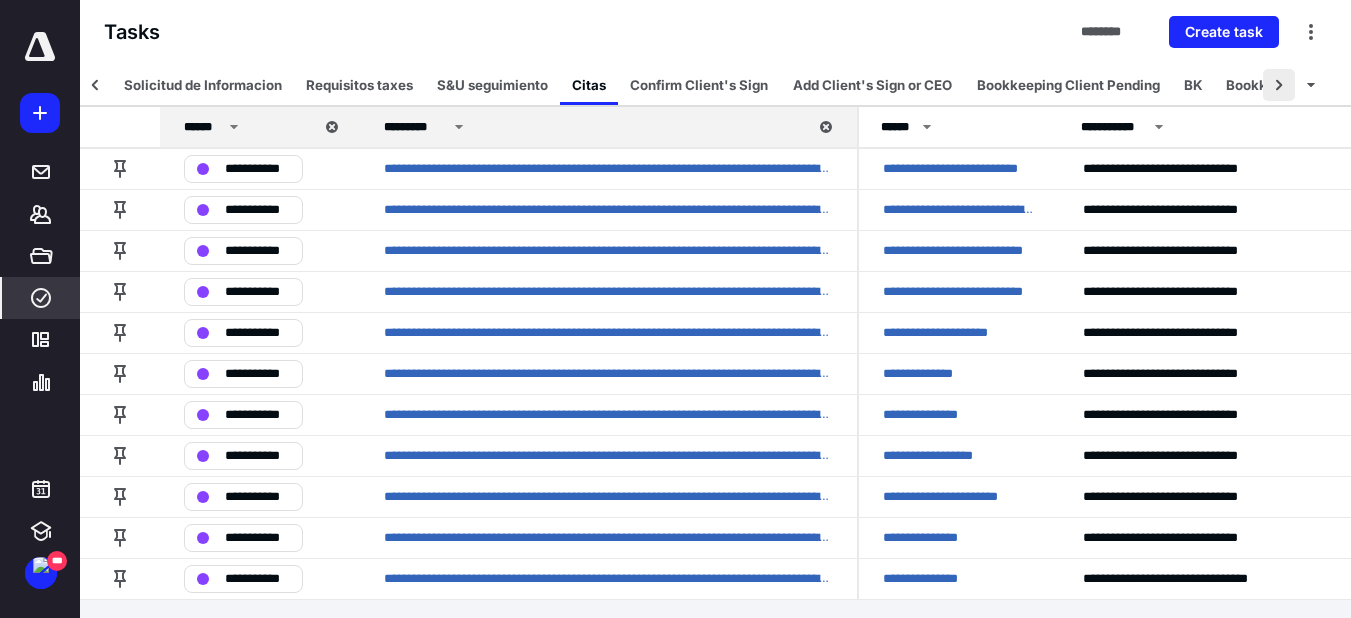 click at bounding box center [1279, 85] 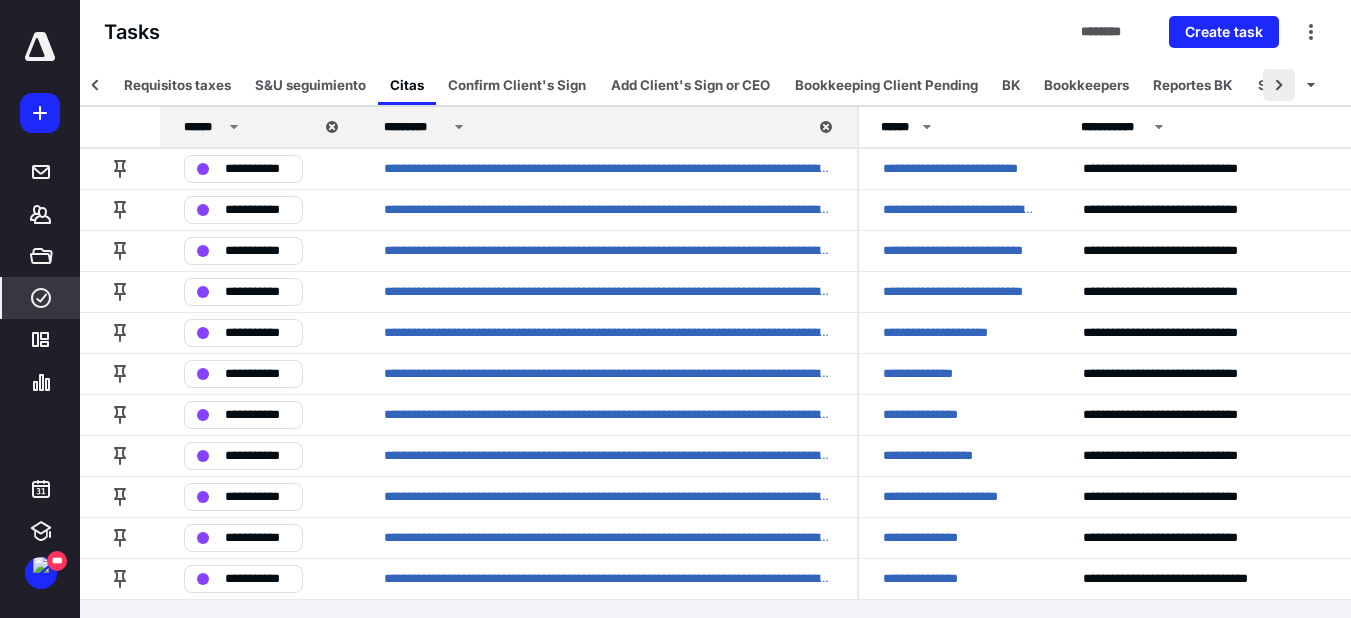 click at bounding box center (1279, 85) 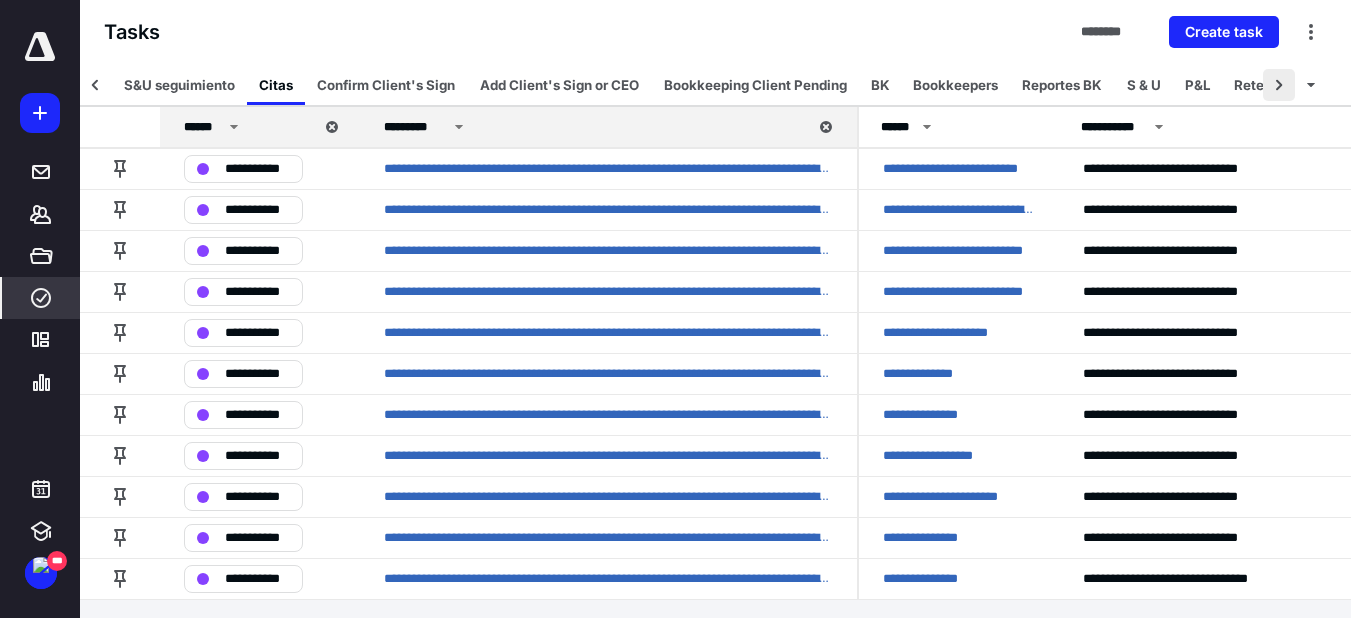 click at bounding box center [1279, 85] 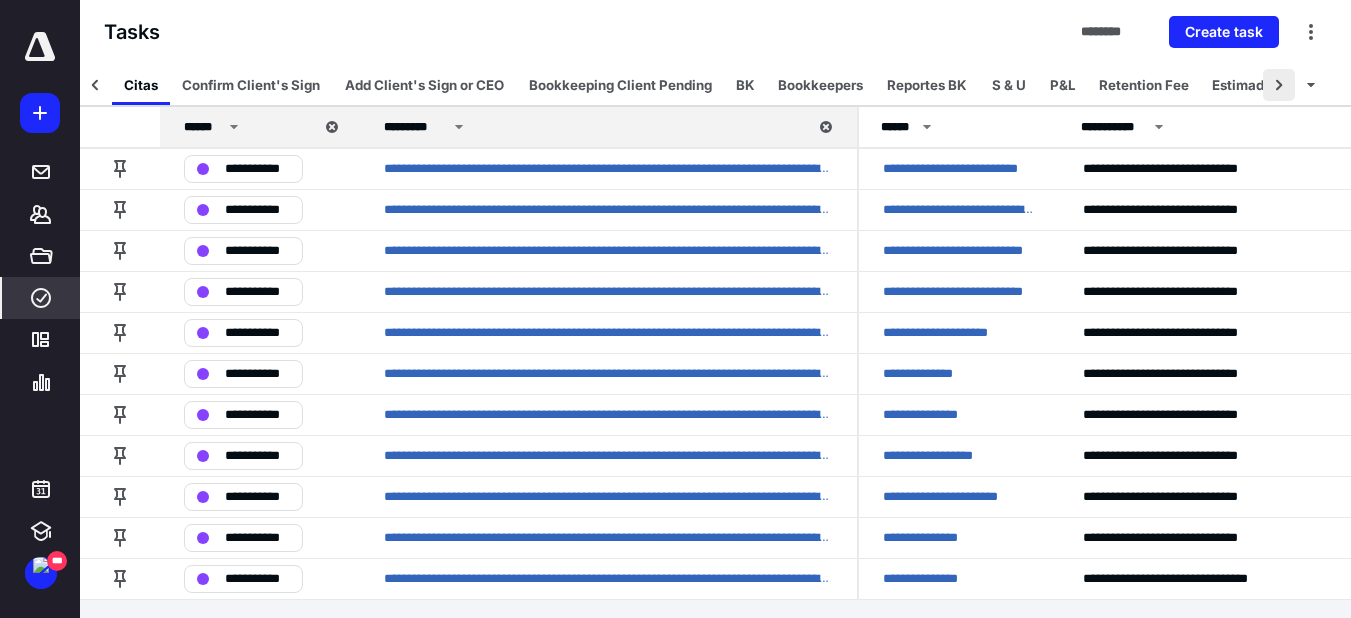 click at bounding box center [1279, 85] 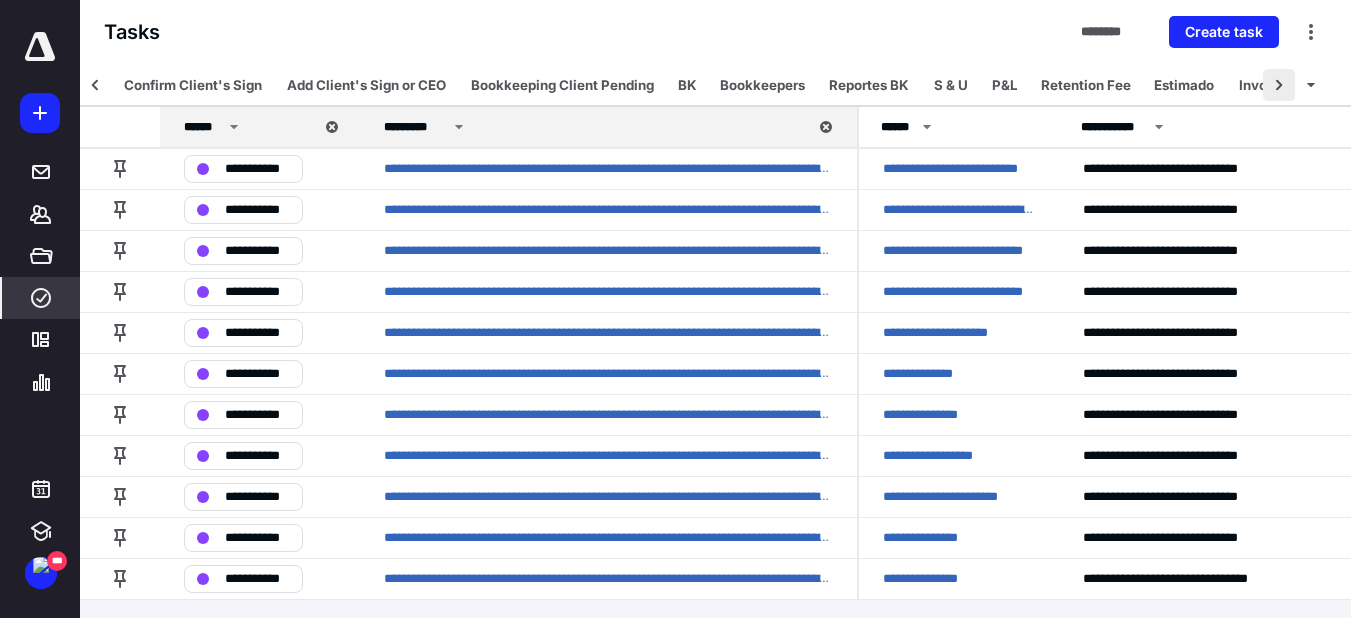 click at bounding box center (1279, 85) 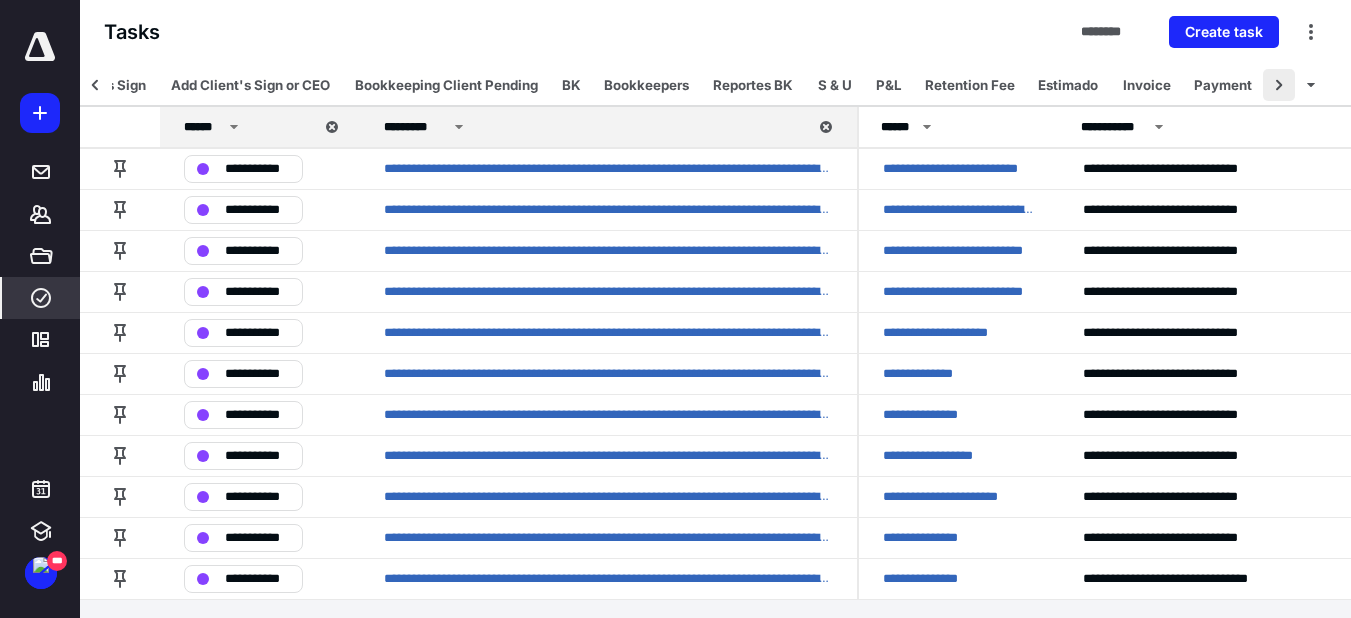 click 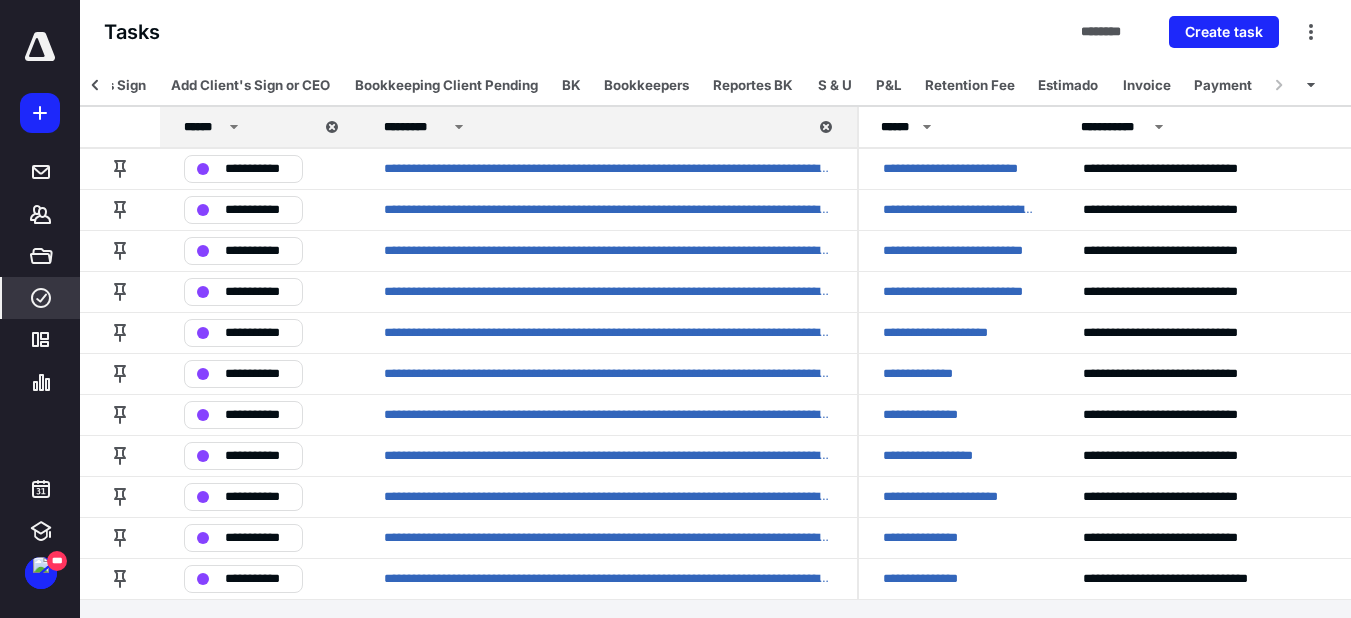 click 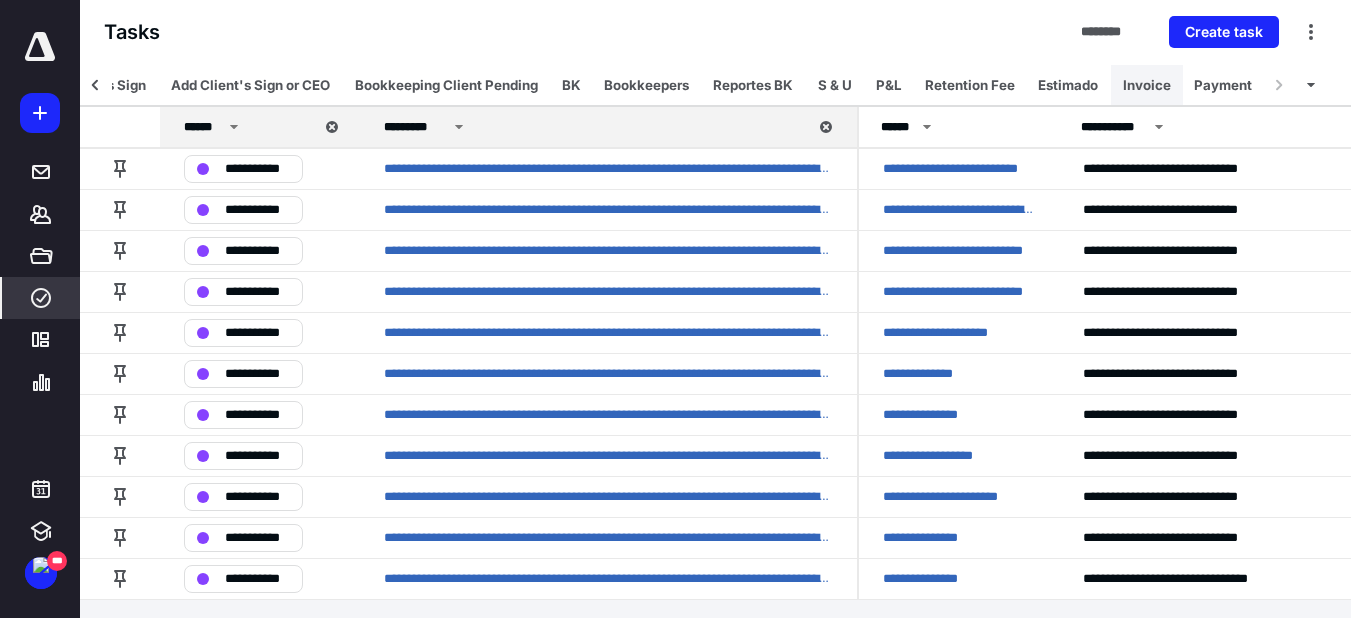 click on "Invoice" at bounding box center [1147, 85] 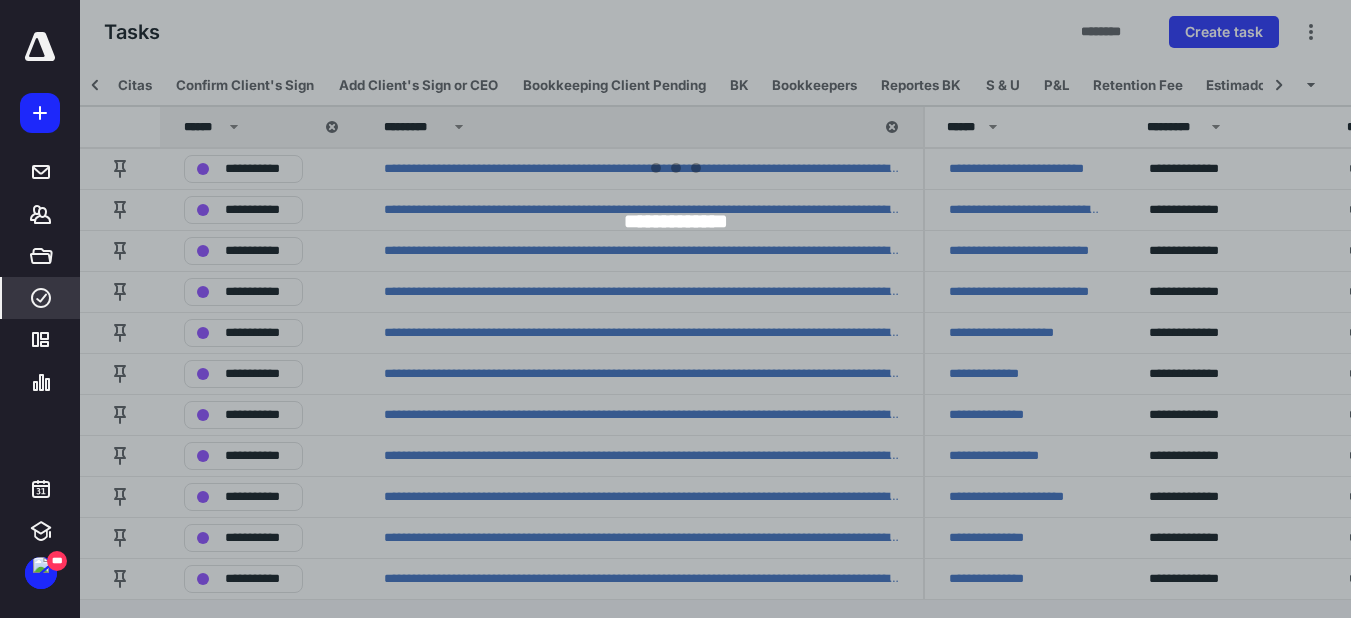 scroll, scrollTop: 0, scrollLeft: 2024, axis: horizontal 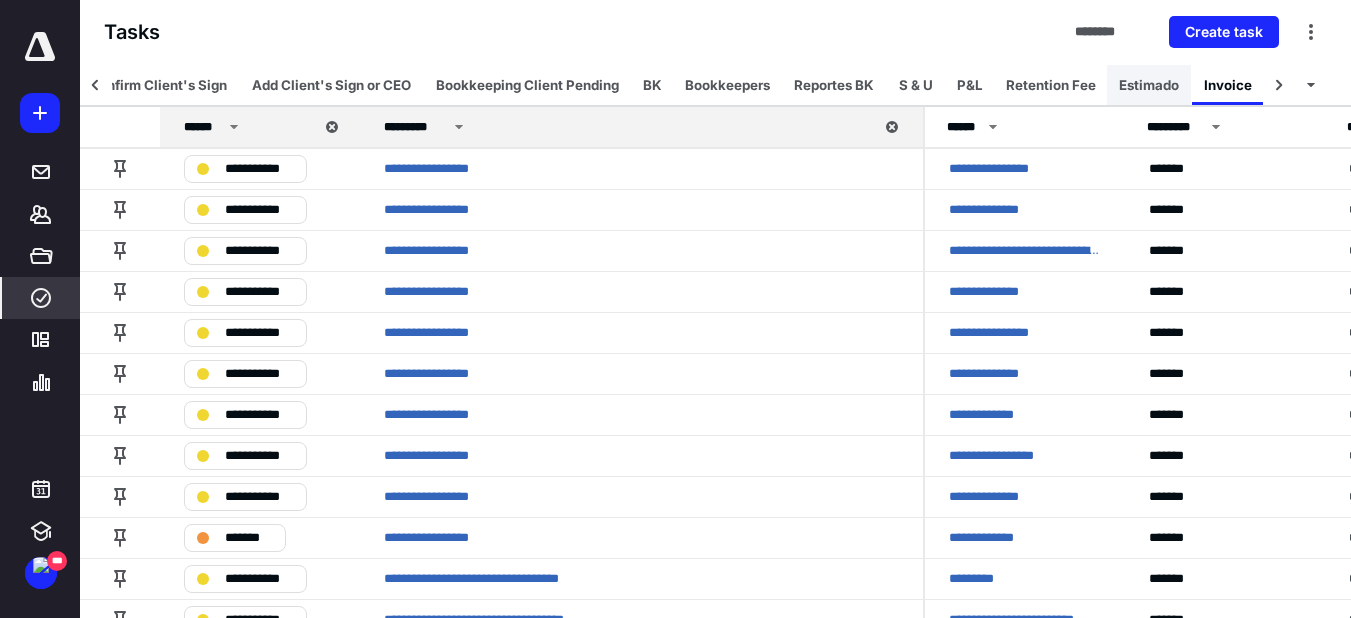 click on "Estimado" at bounding box center (1149, 85) 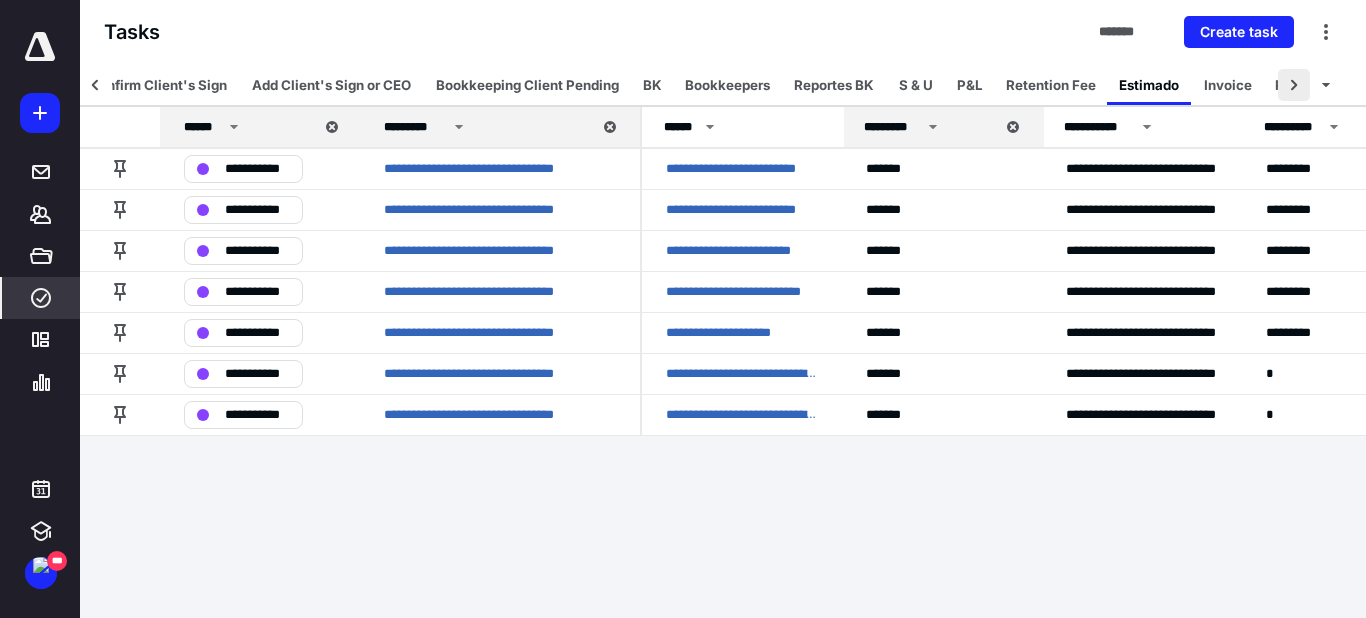 click at bounding box center [1294, 85] 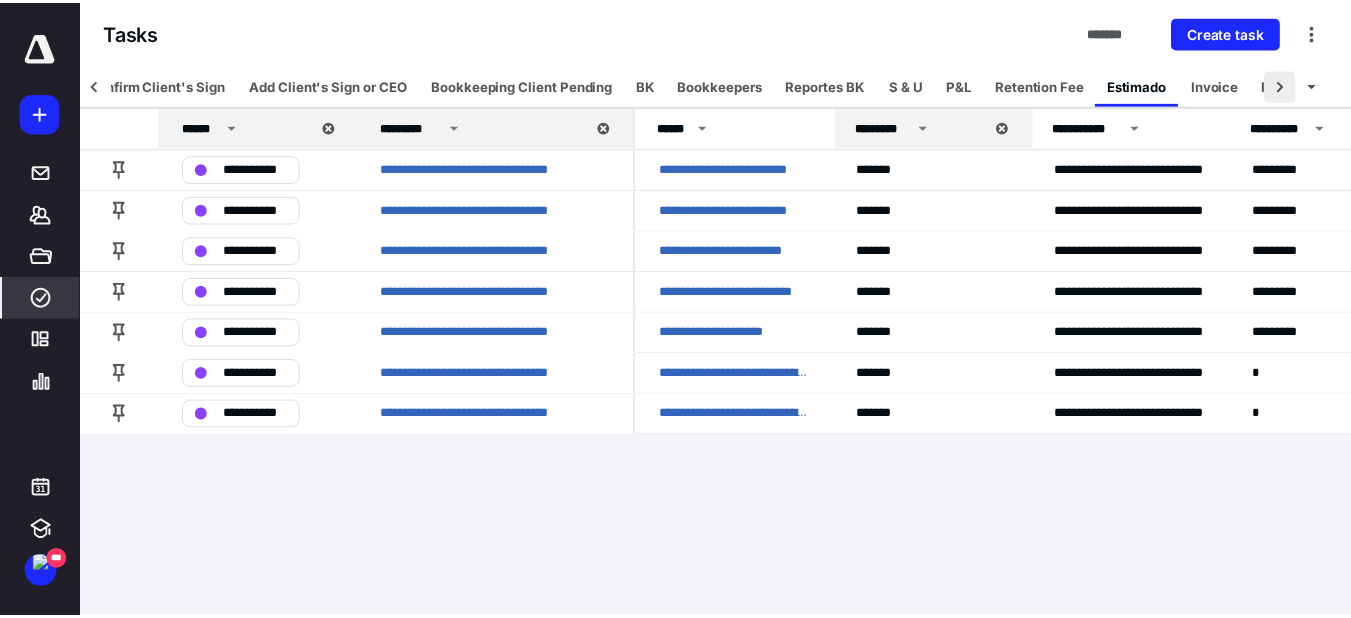 scroll, scrollTop: 0, scrollLeft: 2090, axis: horizontal 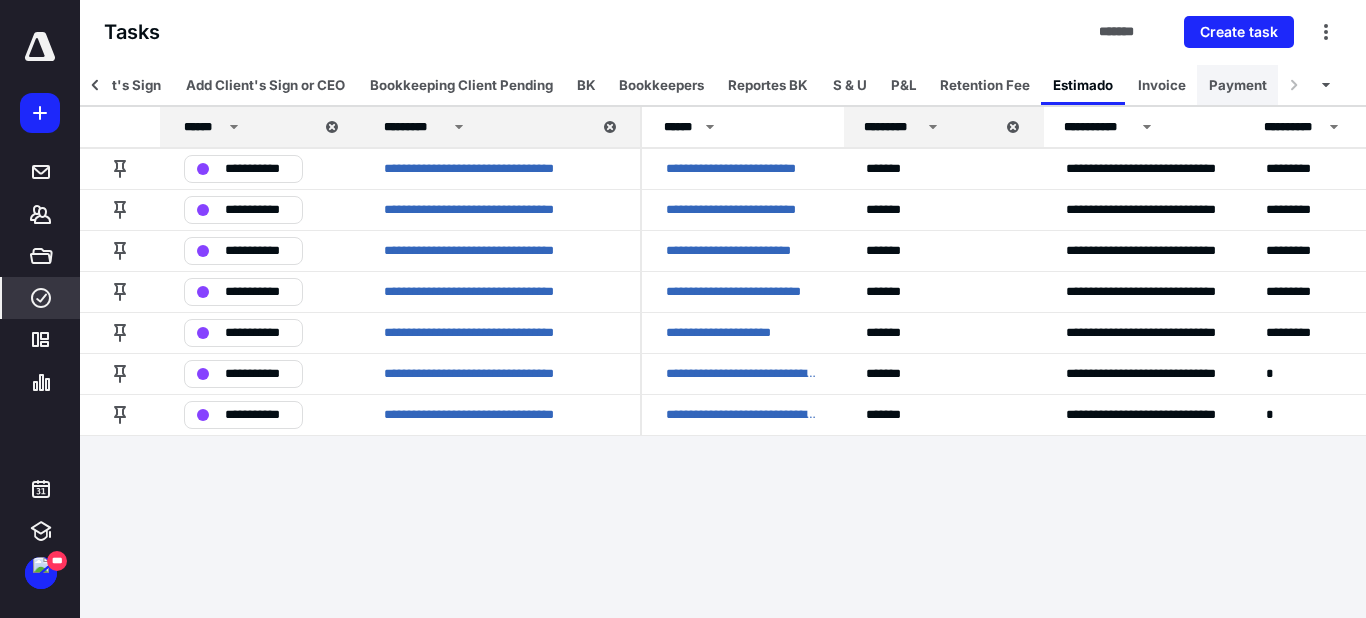 click on "Payment" at bounding box center [1238, 85] 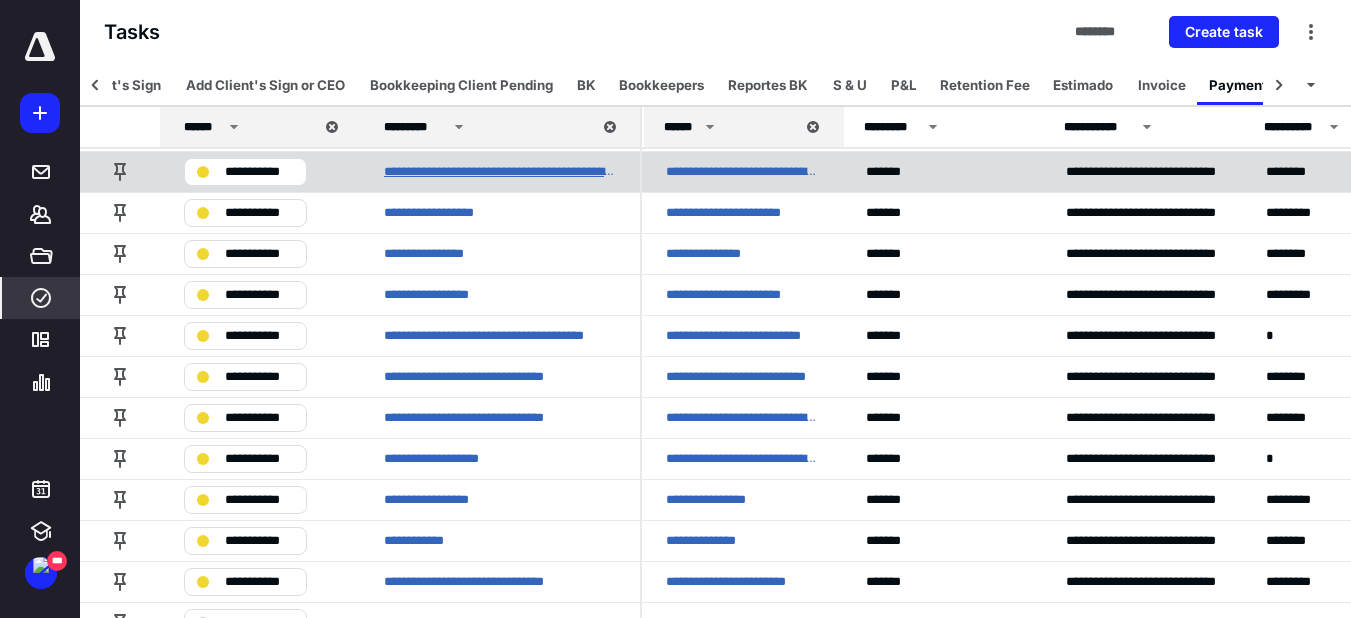 scroll, scrollTop: 0, scrollLeft: 0, axis: both 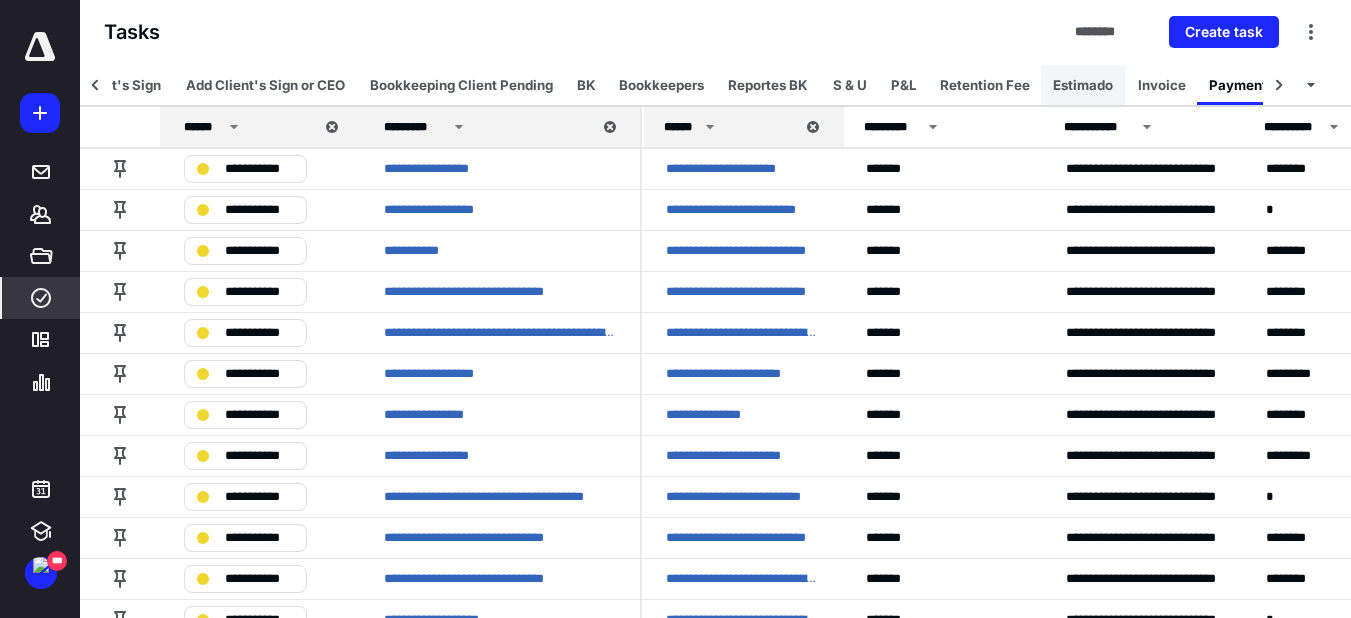 click on "Estimado" at bounding box center (1083, 85) 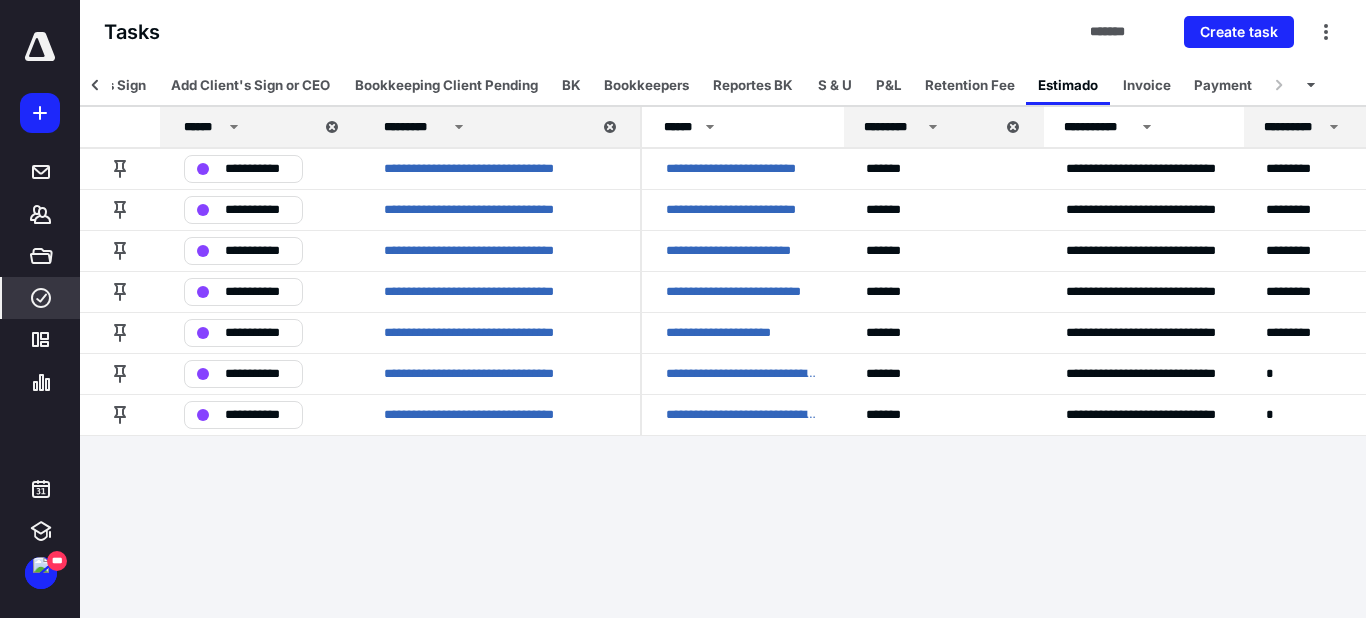 scroll, scrollTop: 0, scrollLeft: 2090, axis: horizontal 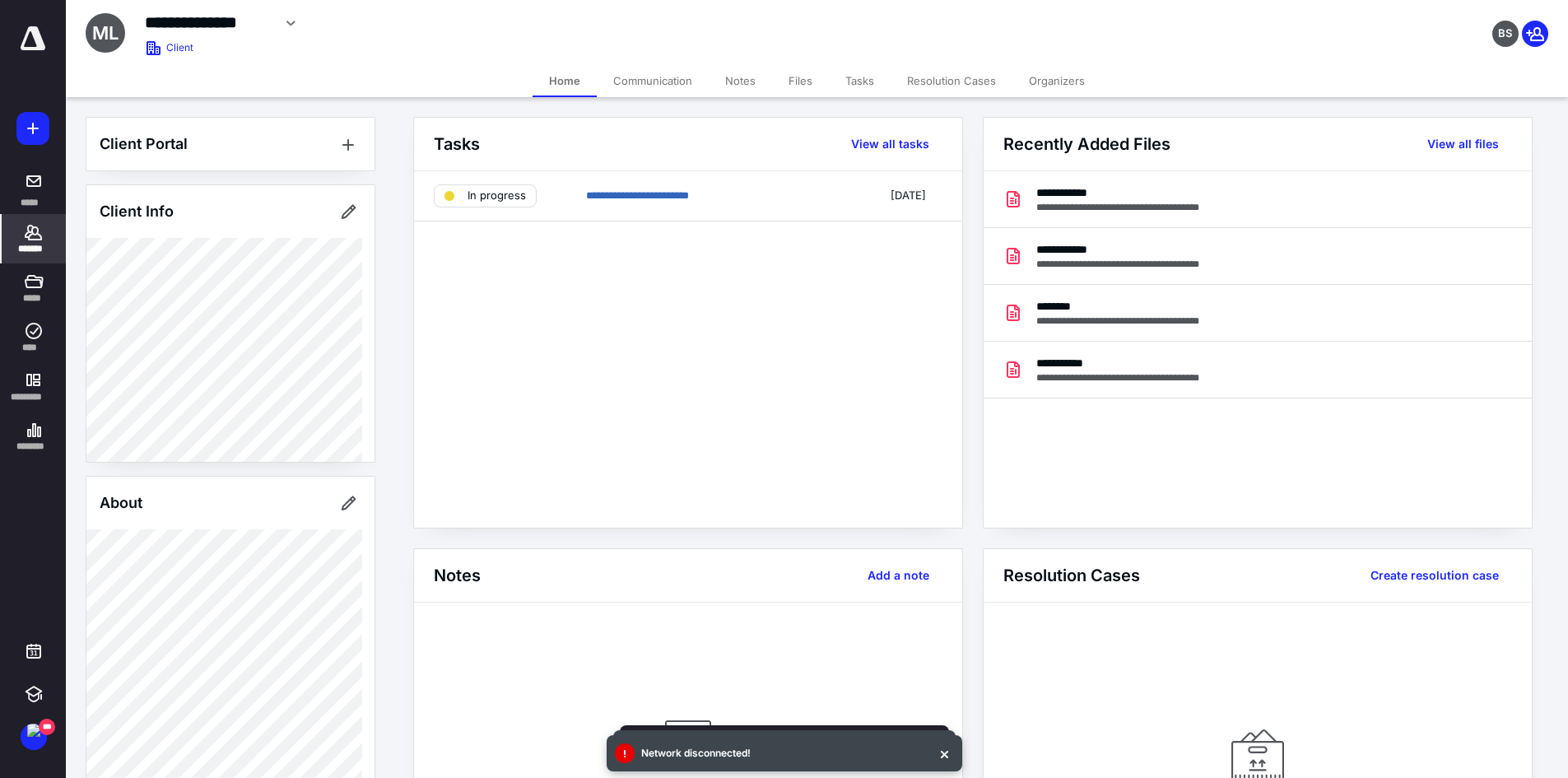 click on "*******" at bounding box center [34, 249] 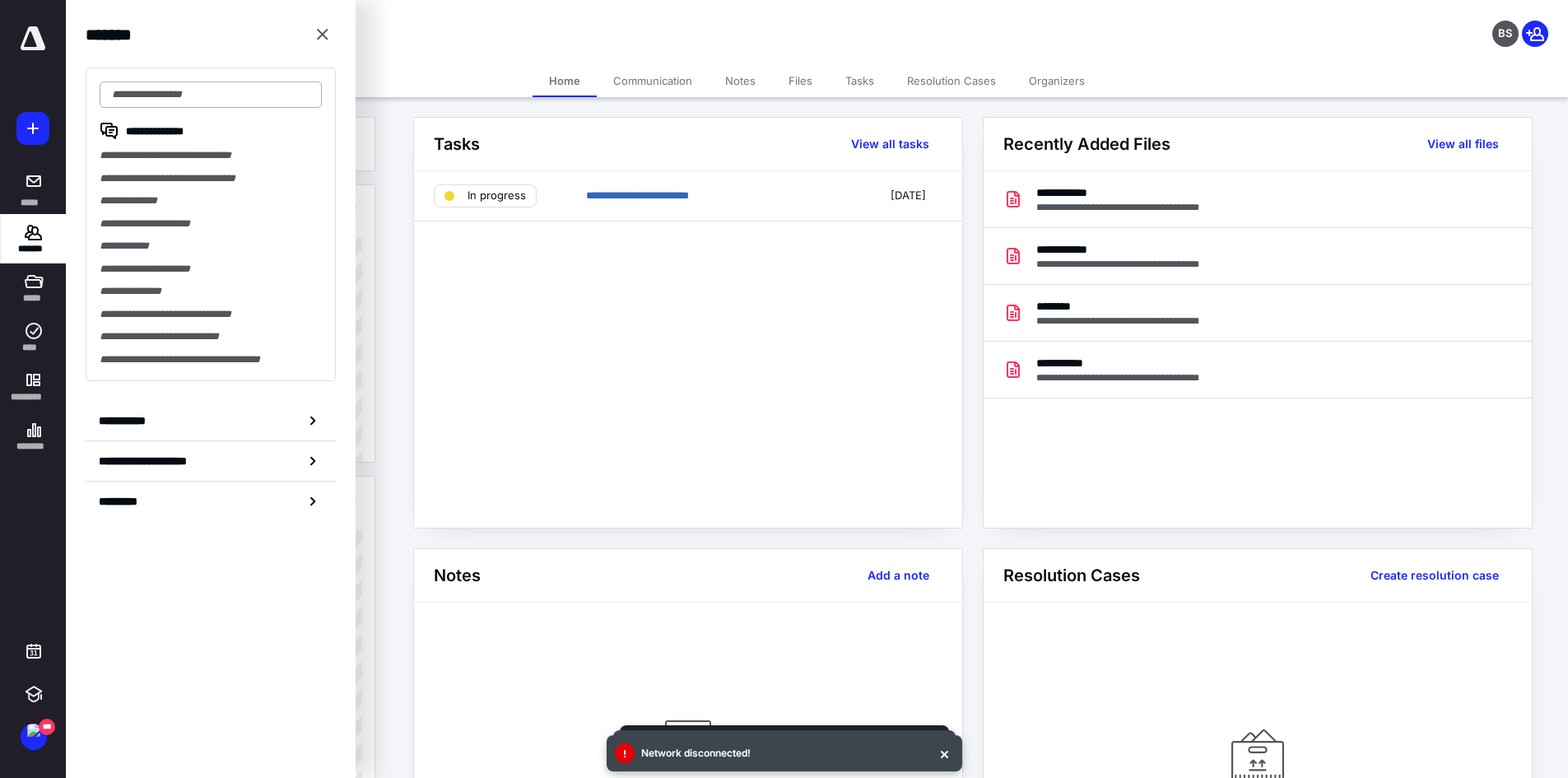 click at bounding box center (211, 95) 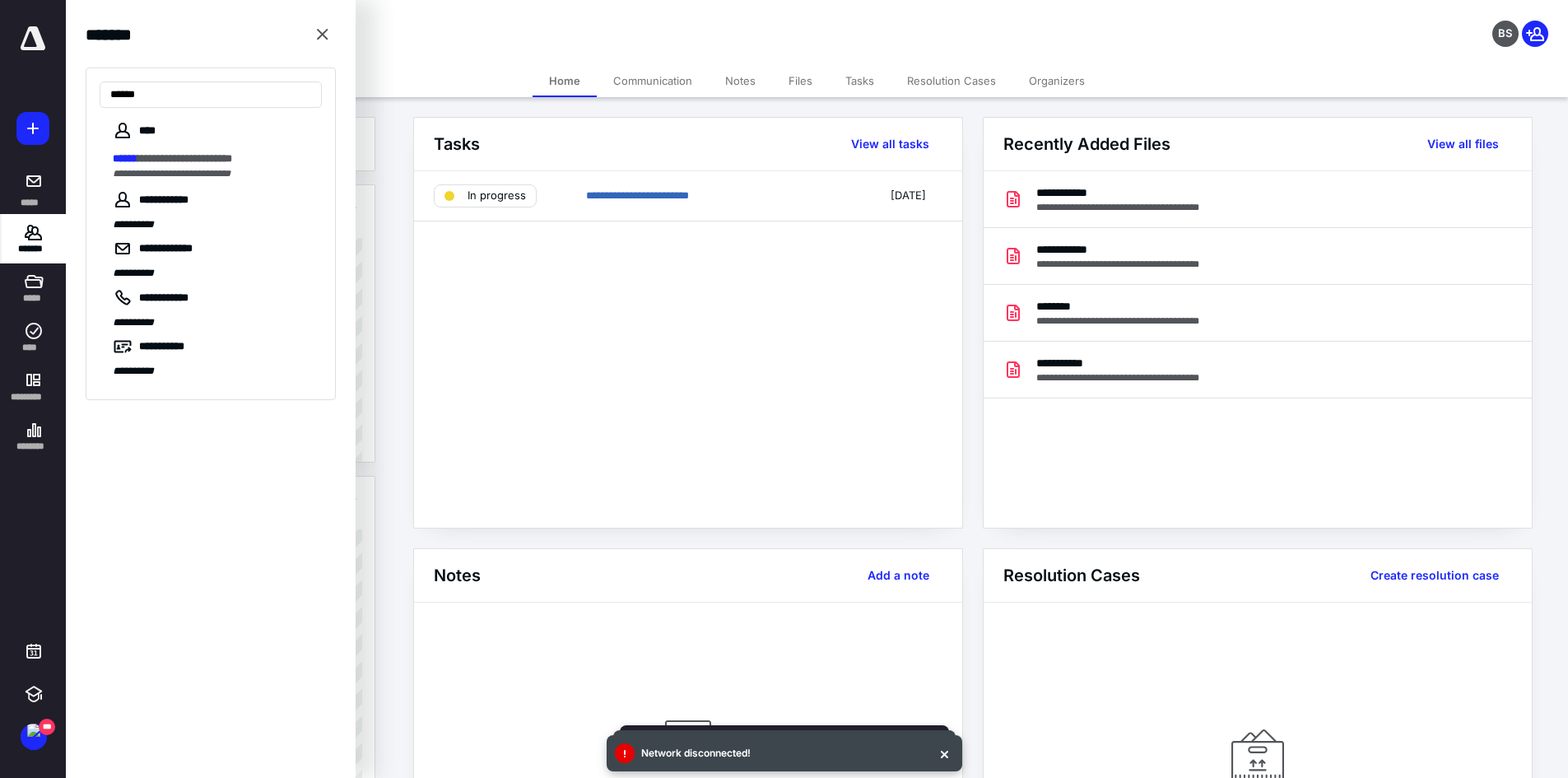 type on "******" 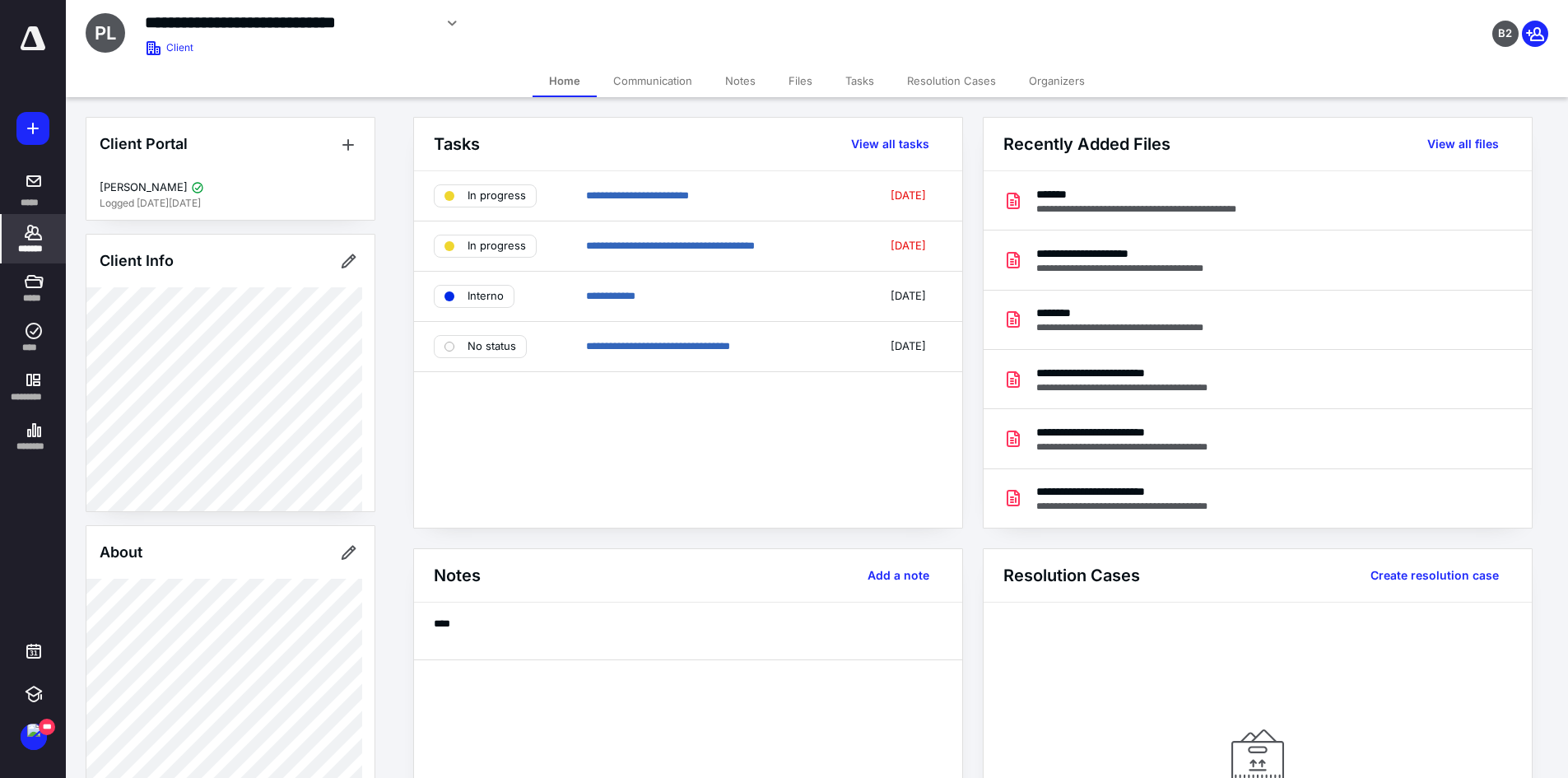 click on "*******" at bounding box center (34, 249) 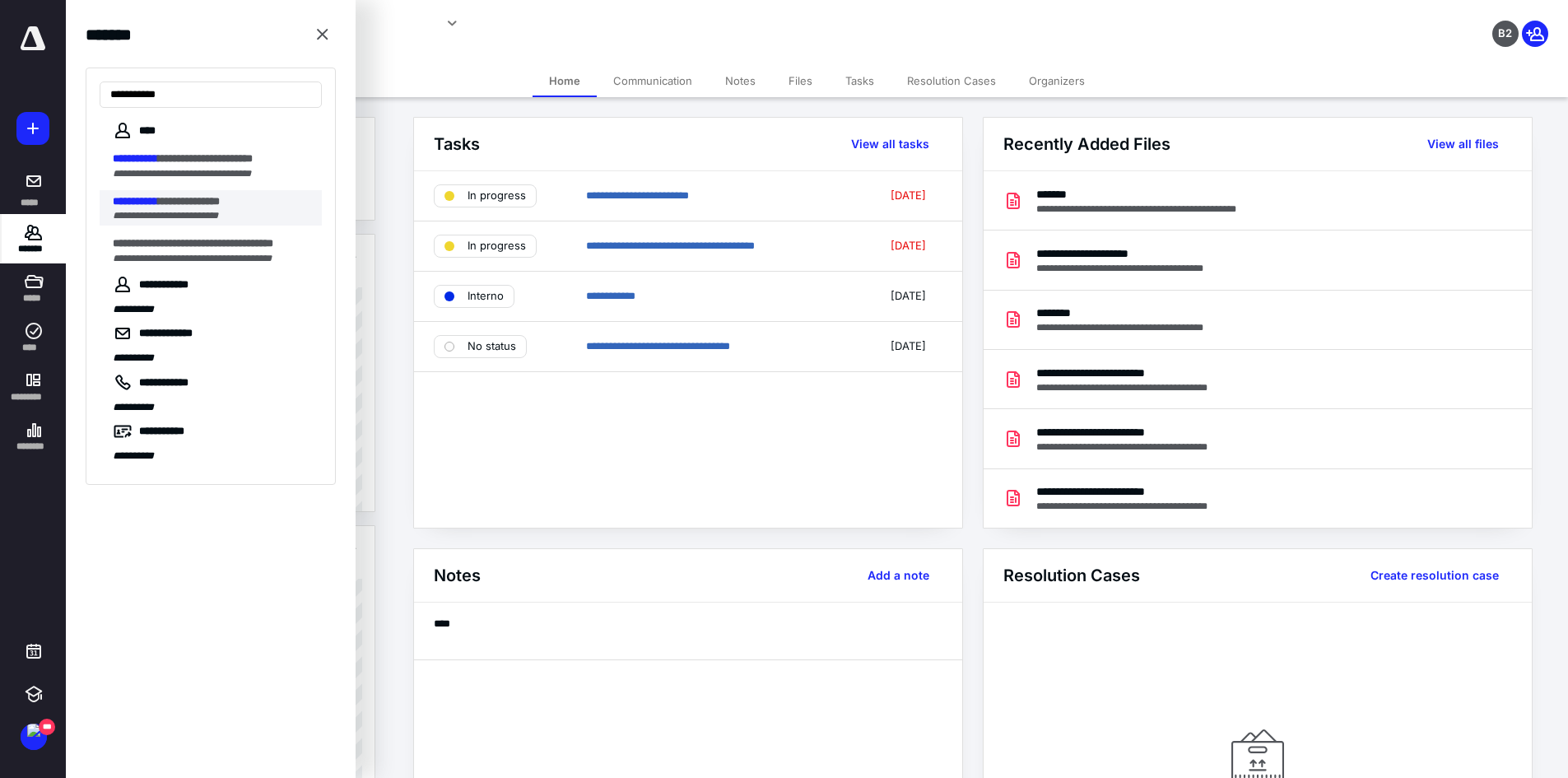 type on "**********" 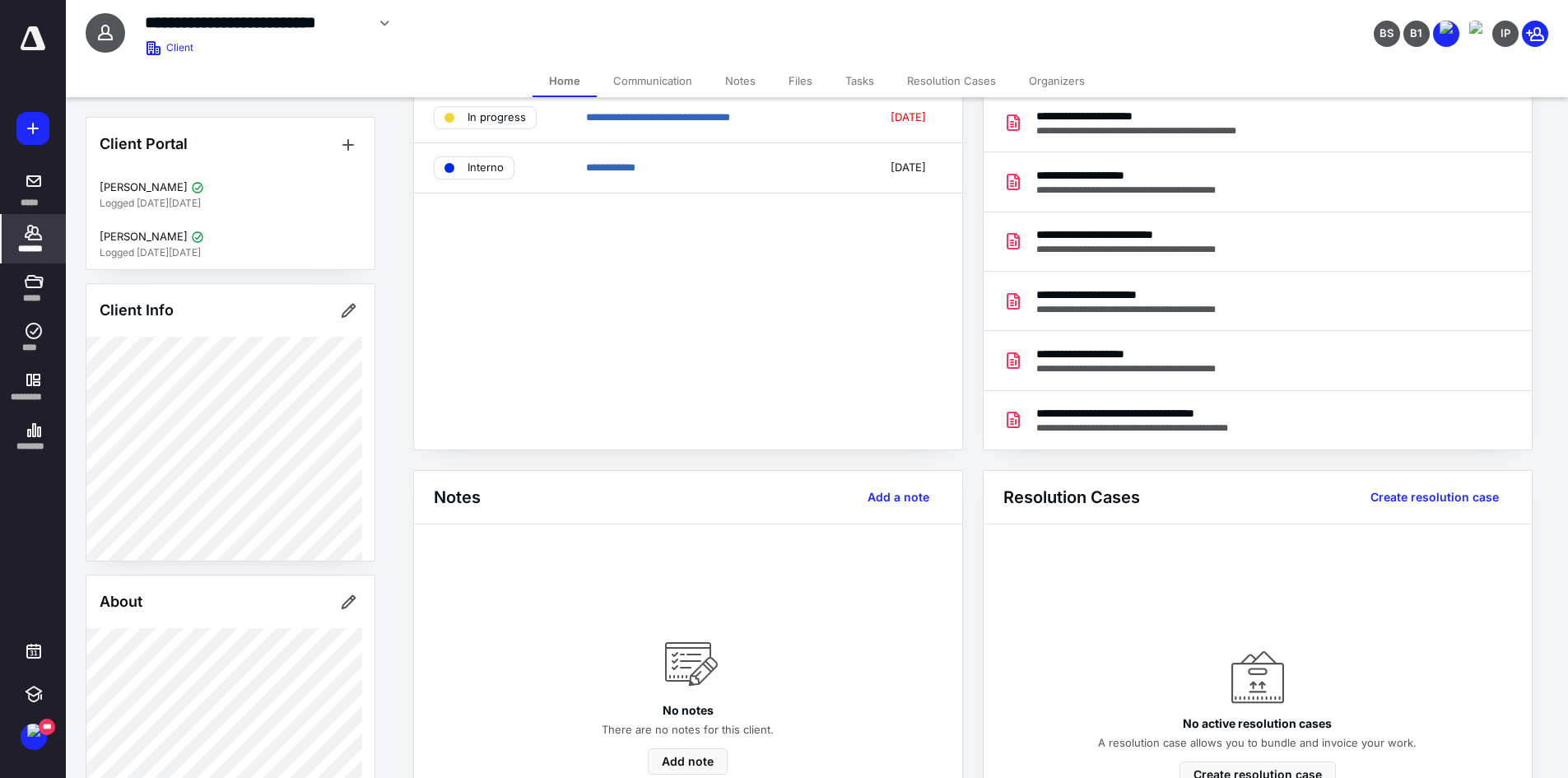 scroll, scrollTop: 0, scrollLeft: 0, axis: both 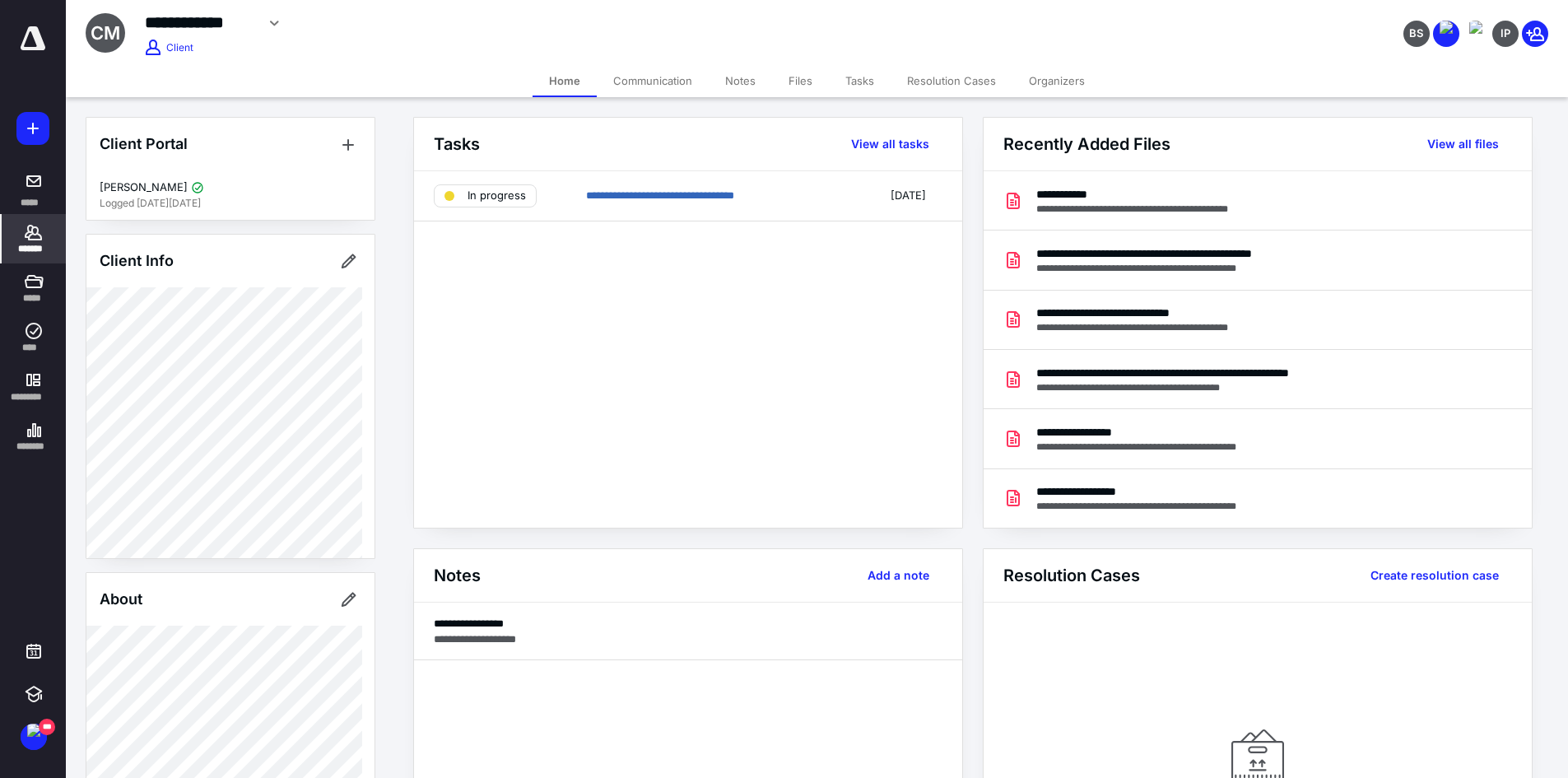 click on "*******" at bounding box center (34, 239) 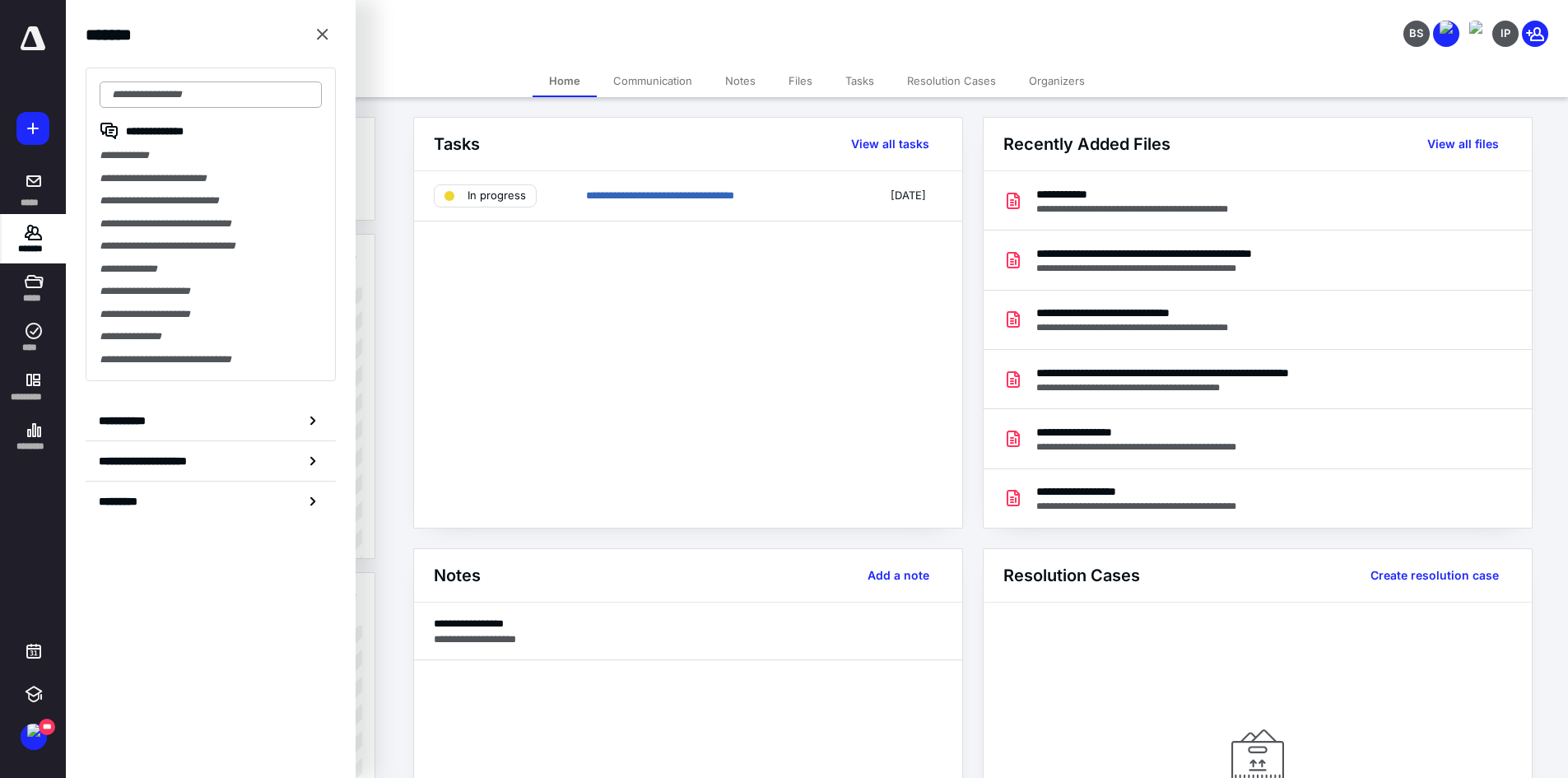 click at bounding box center (211, 95) 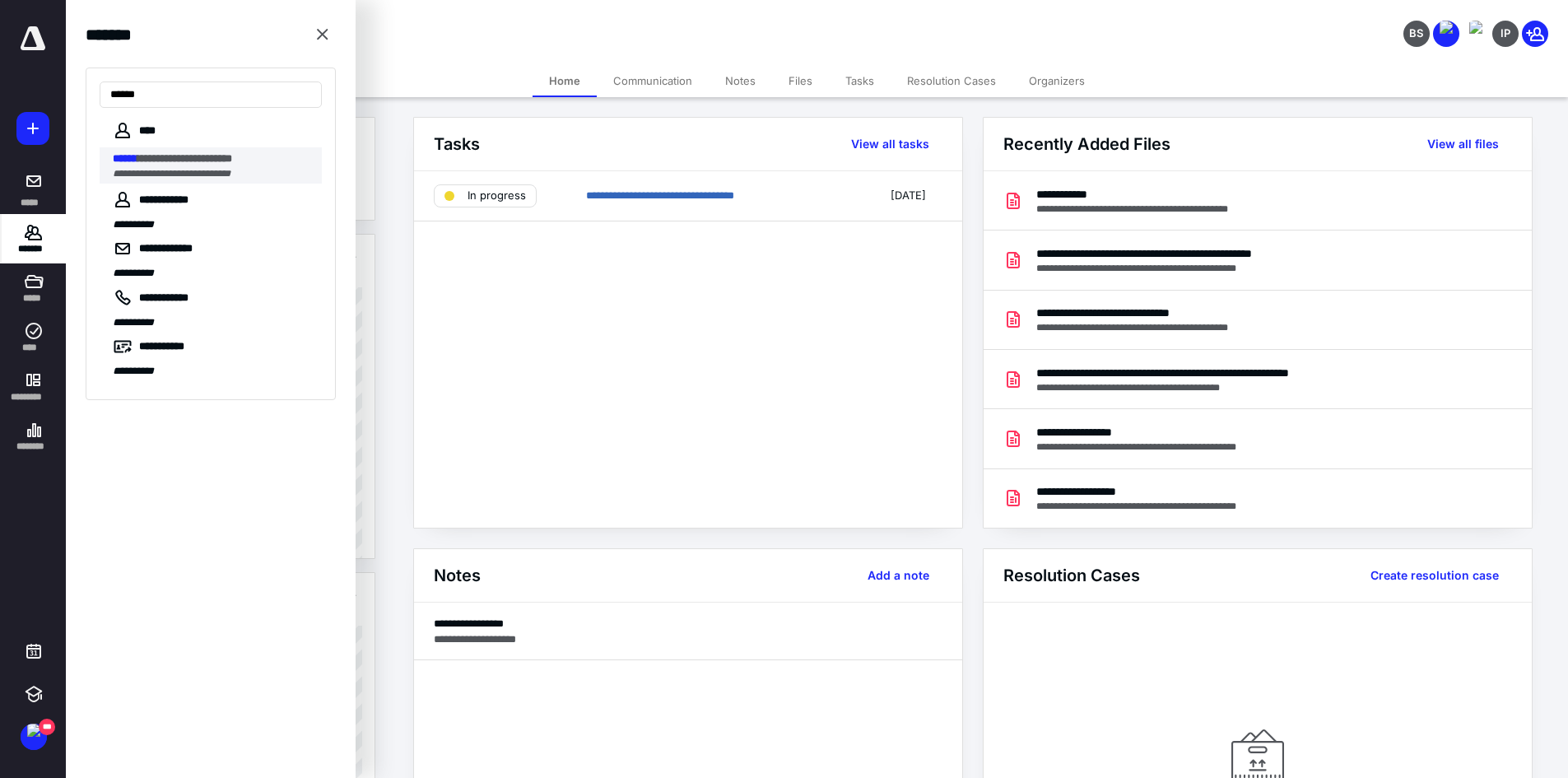 type on "******" 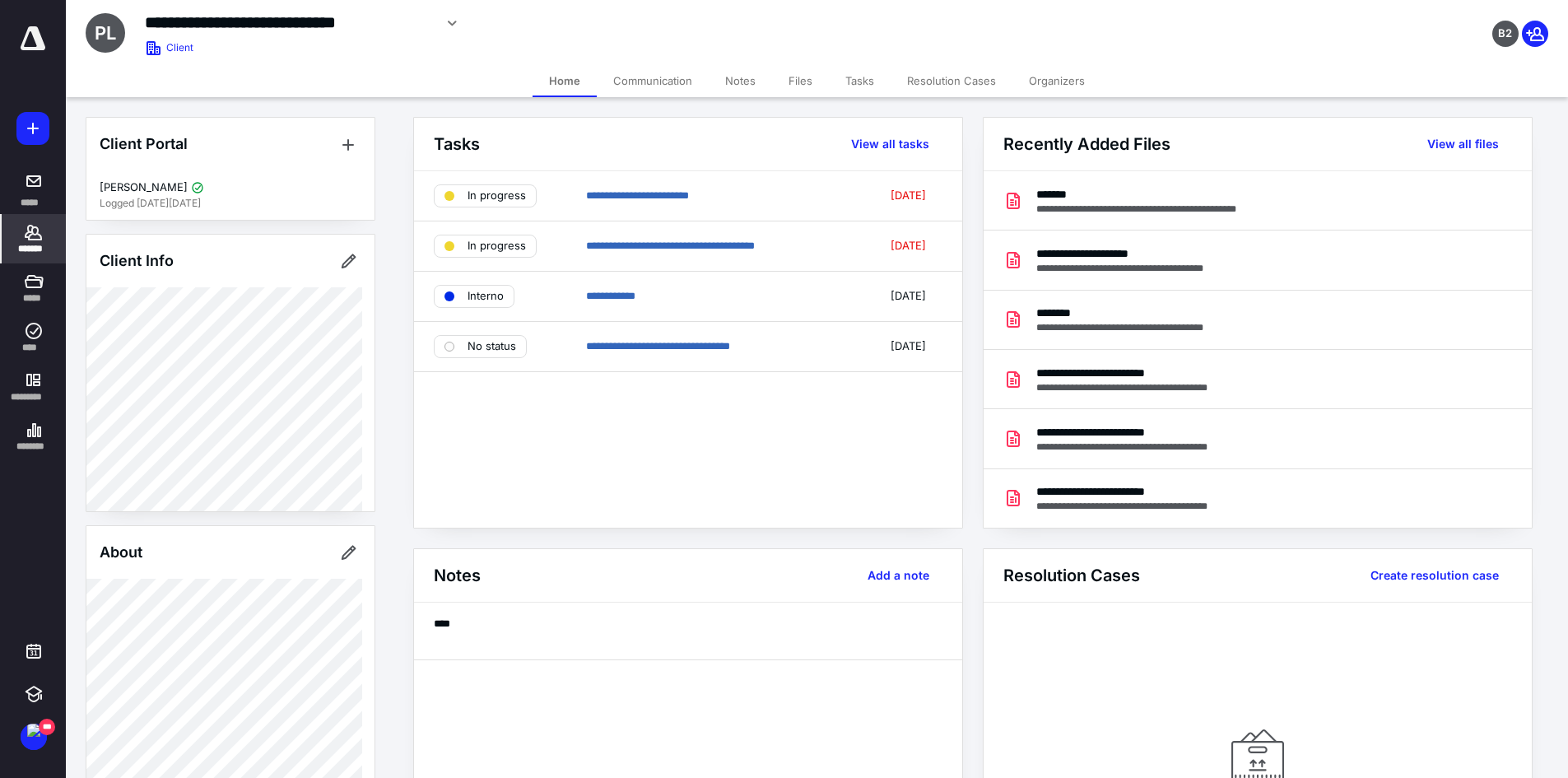 click on "*******" at bounding box center [34, 239] 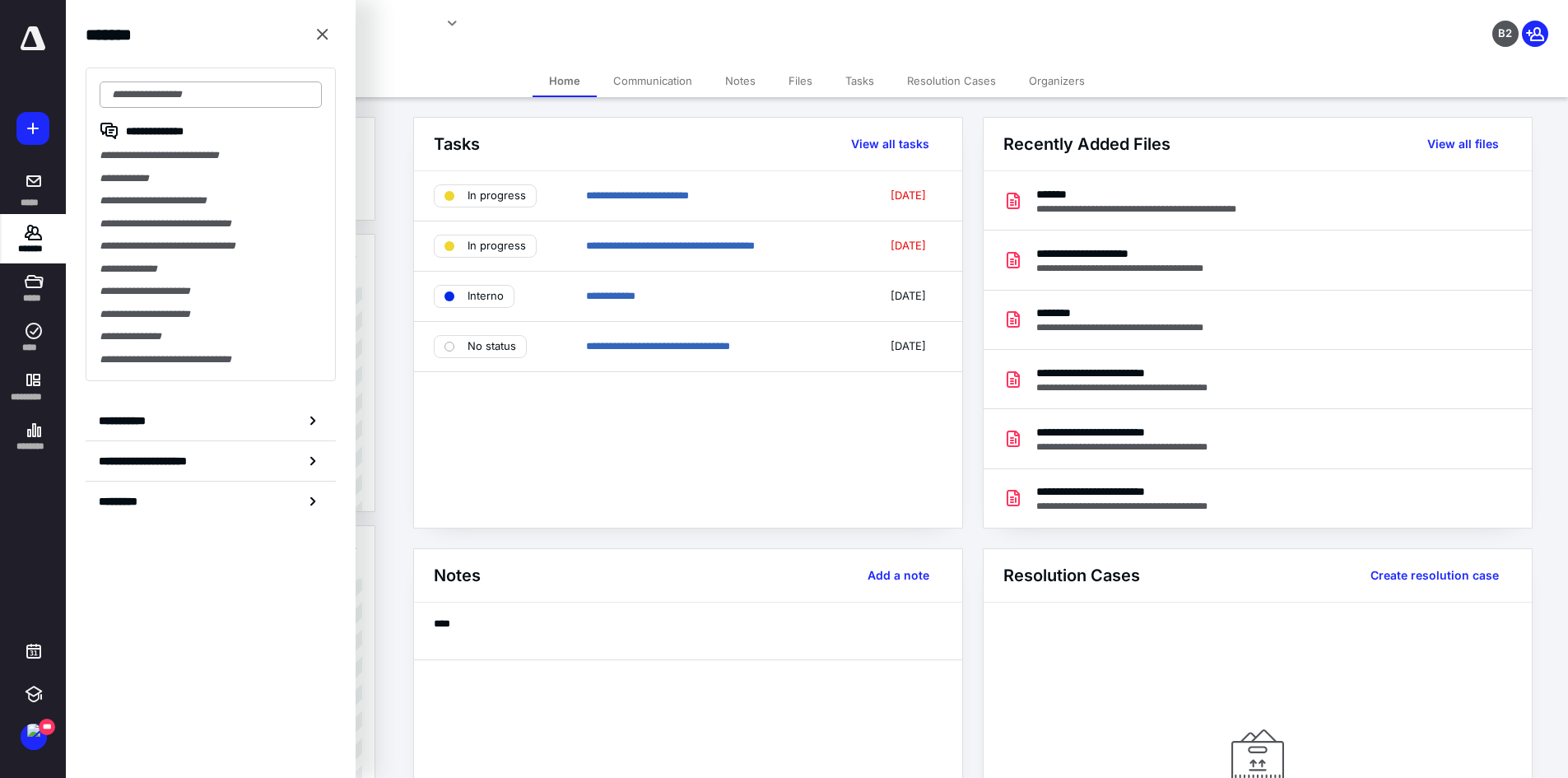 click at bounding box center [211, 95] 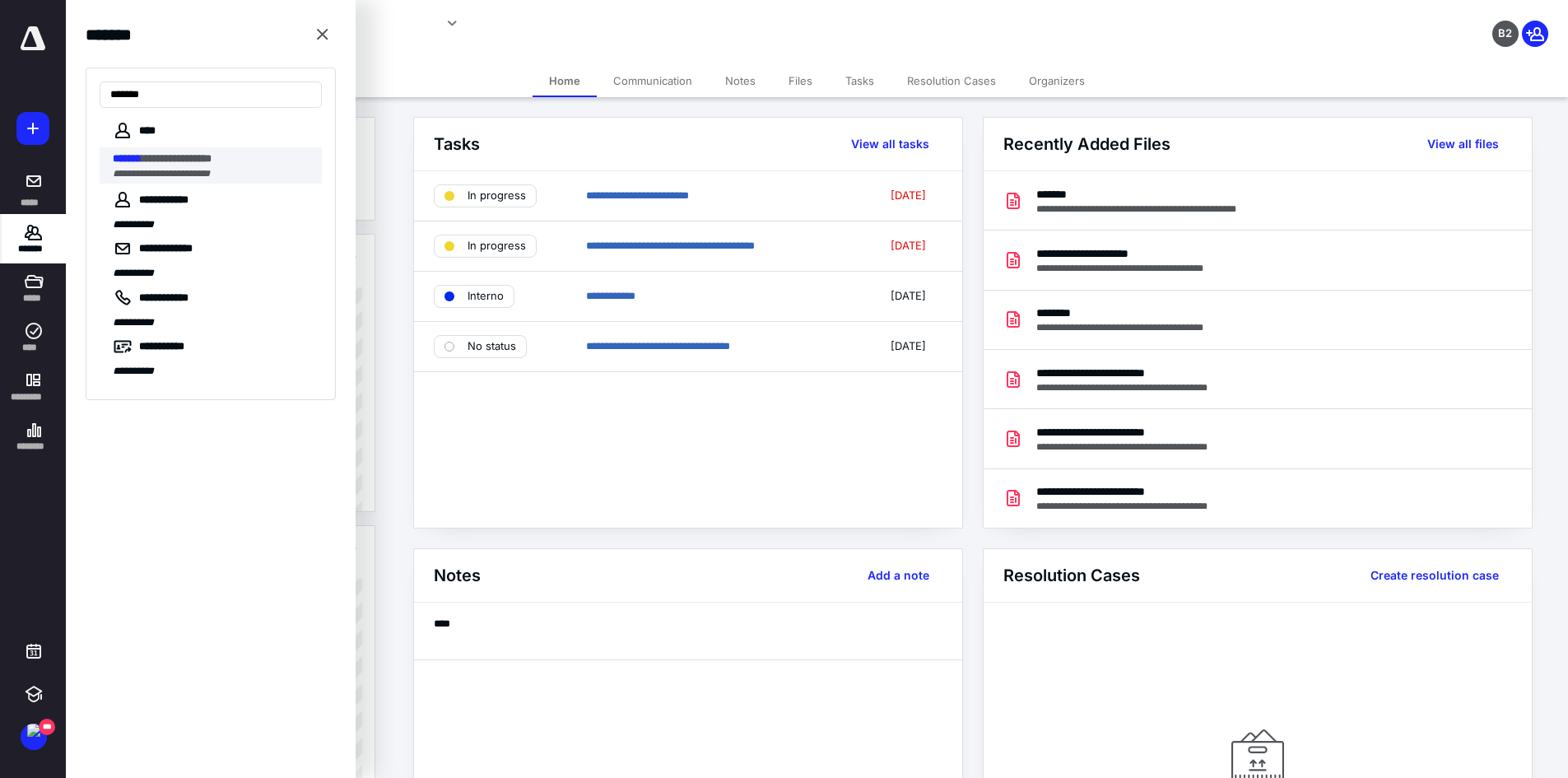 type on "*******" 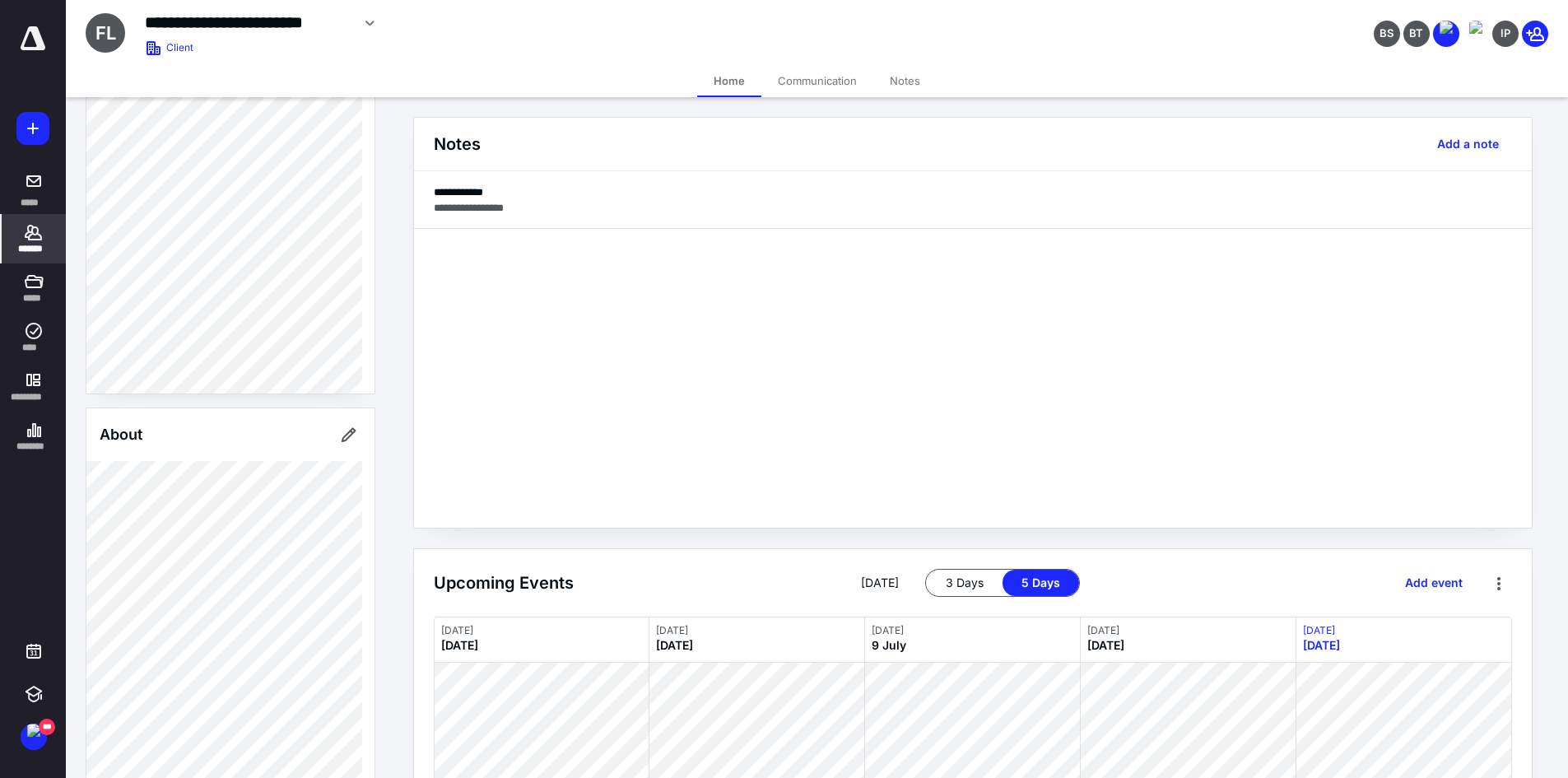 scroll, scrollTop: 0, scrollLeft: 0, axis: both 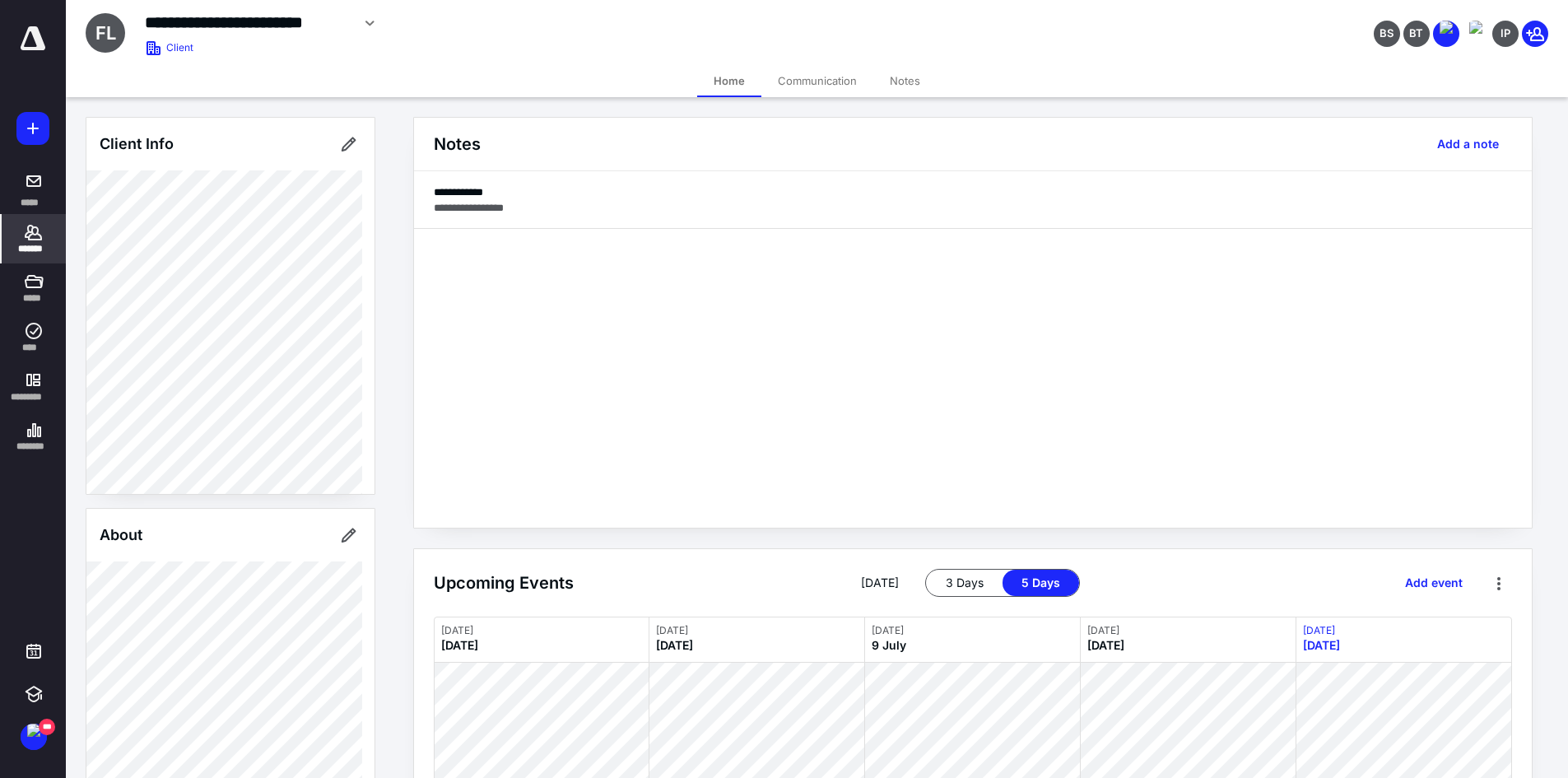 click 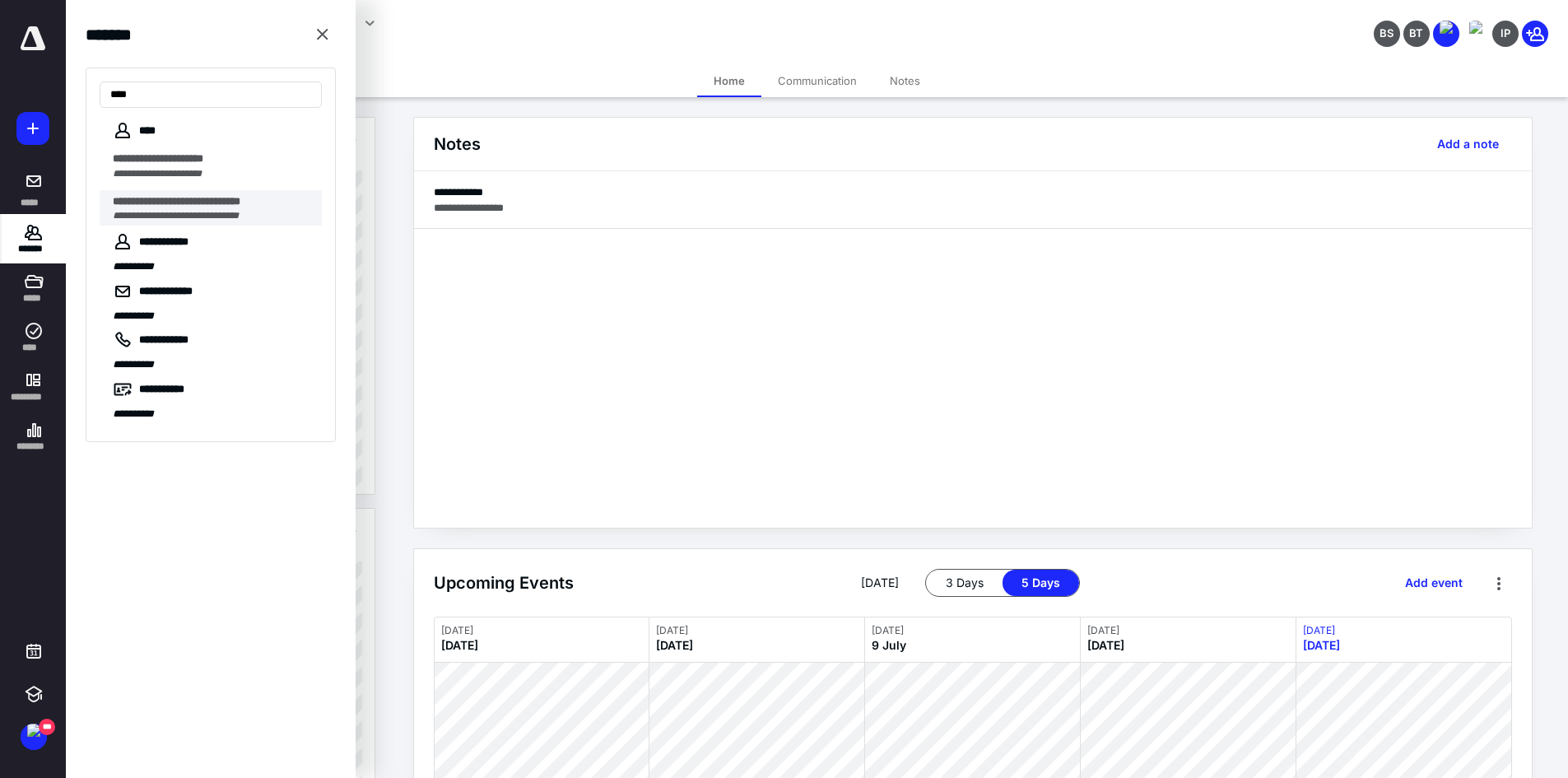 type on "***" 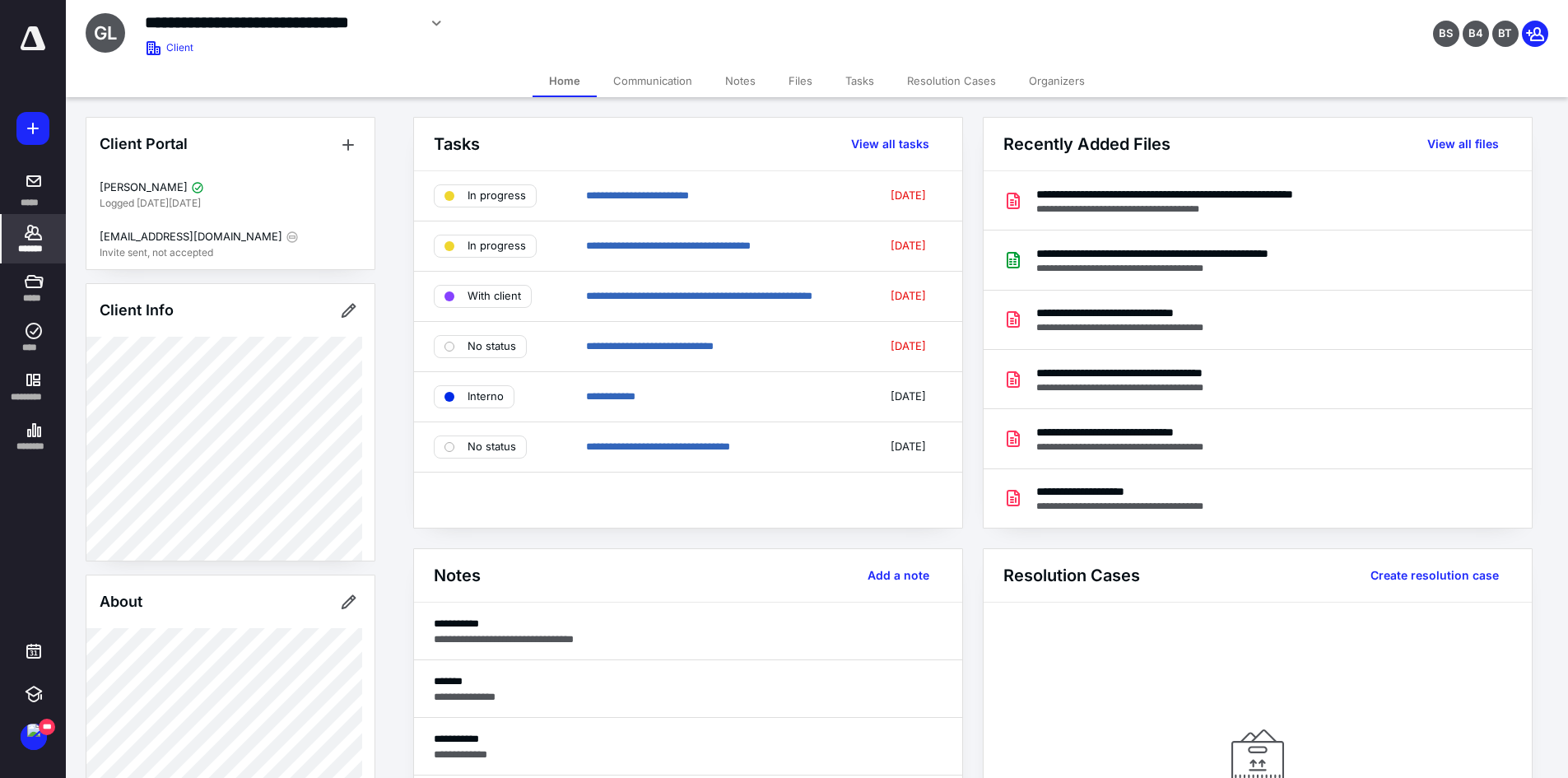 click 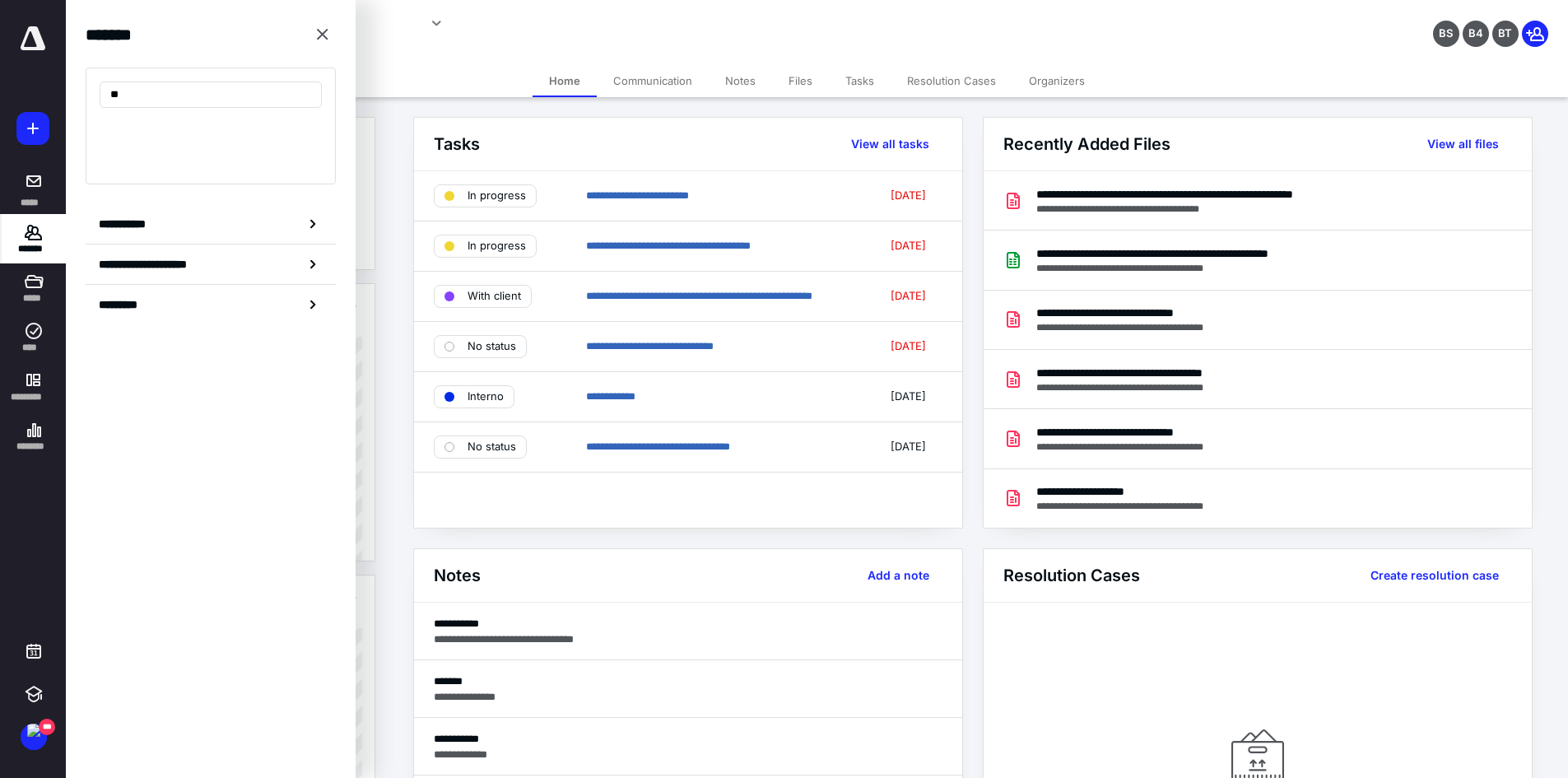 type on "*" 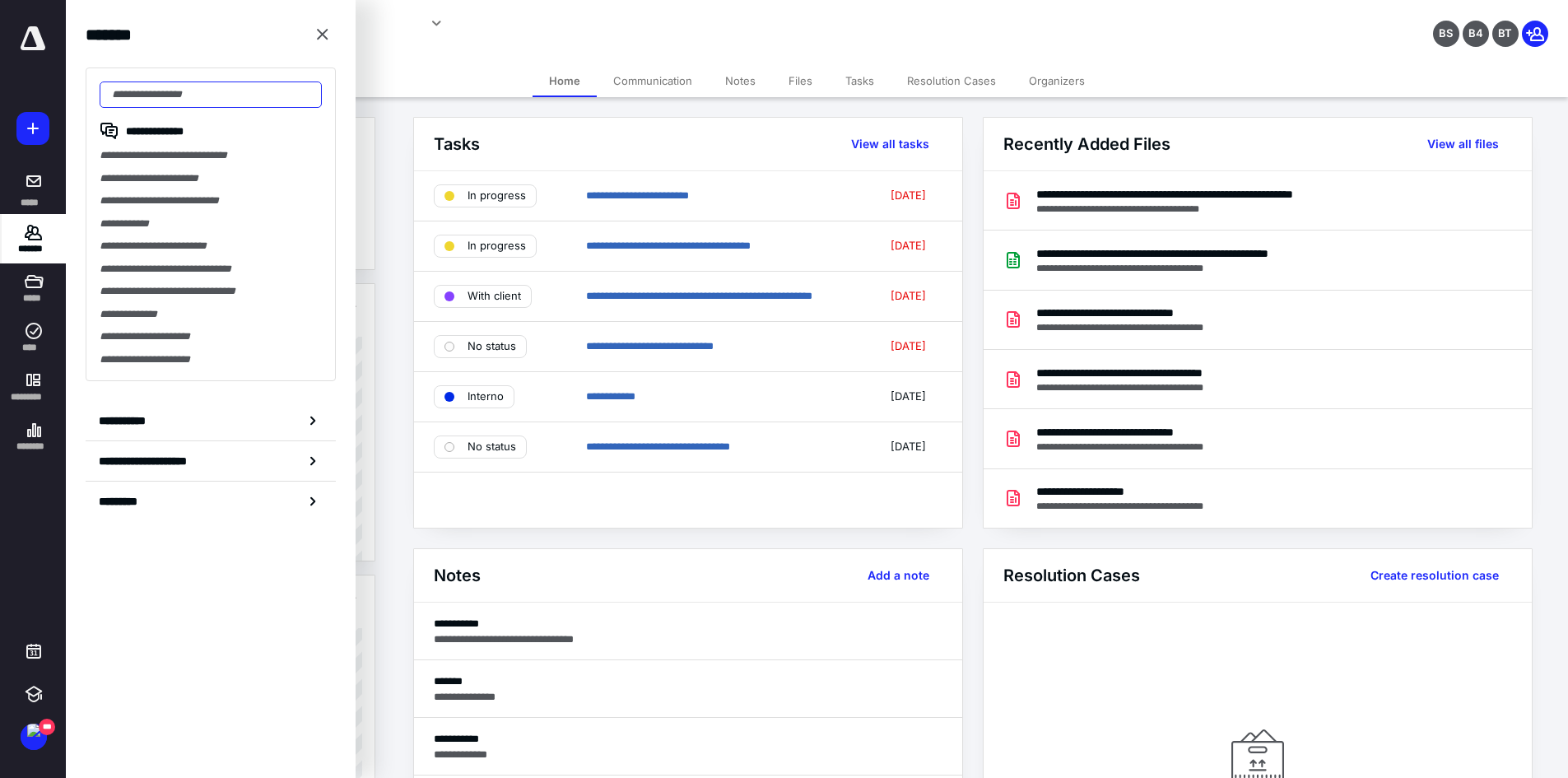click at bounding box center [211, 95] 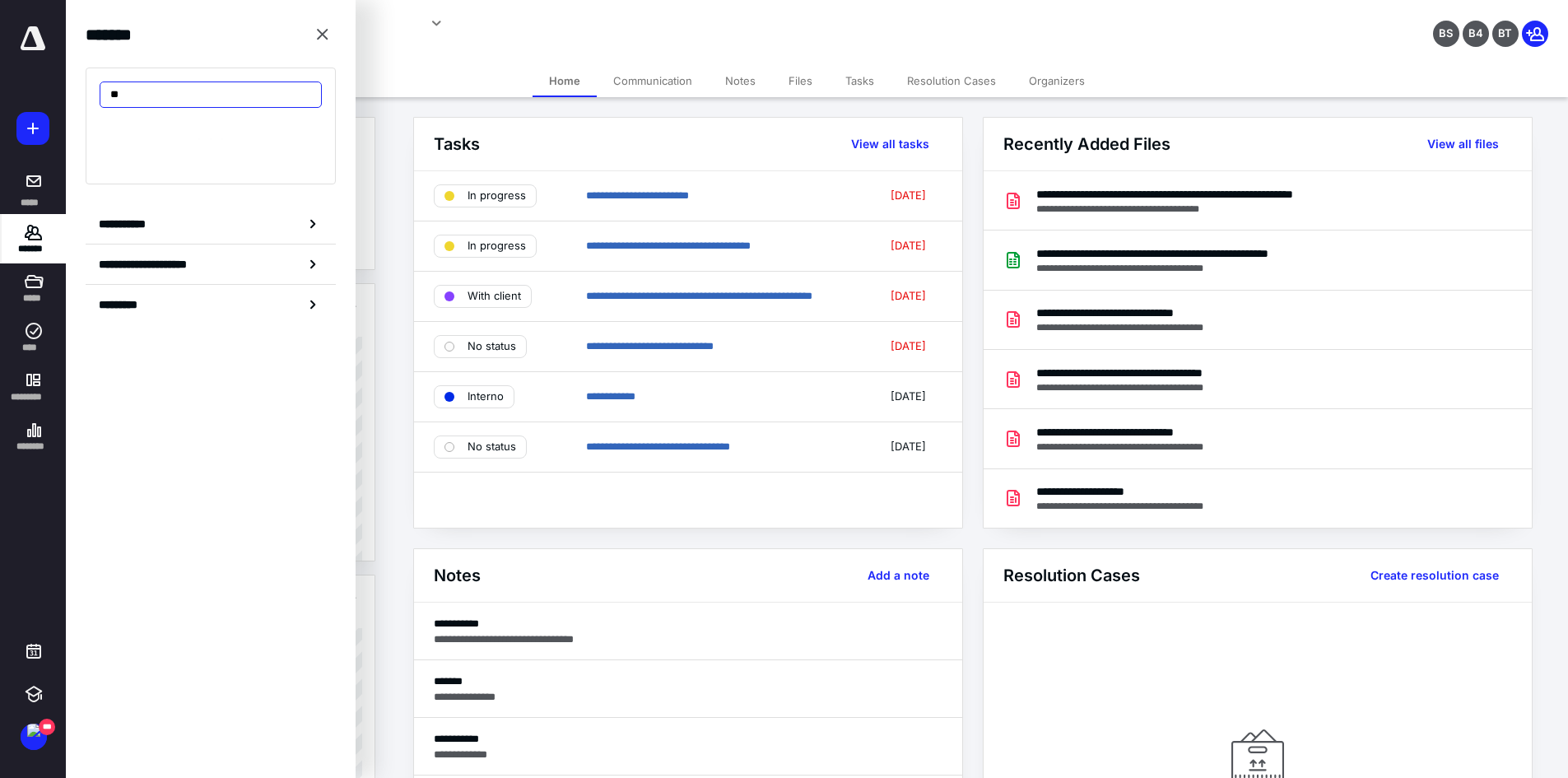 type on "*" 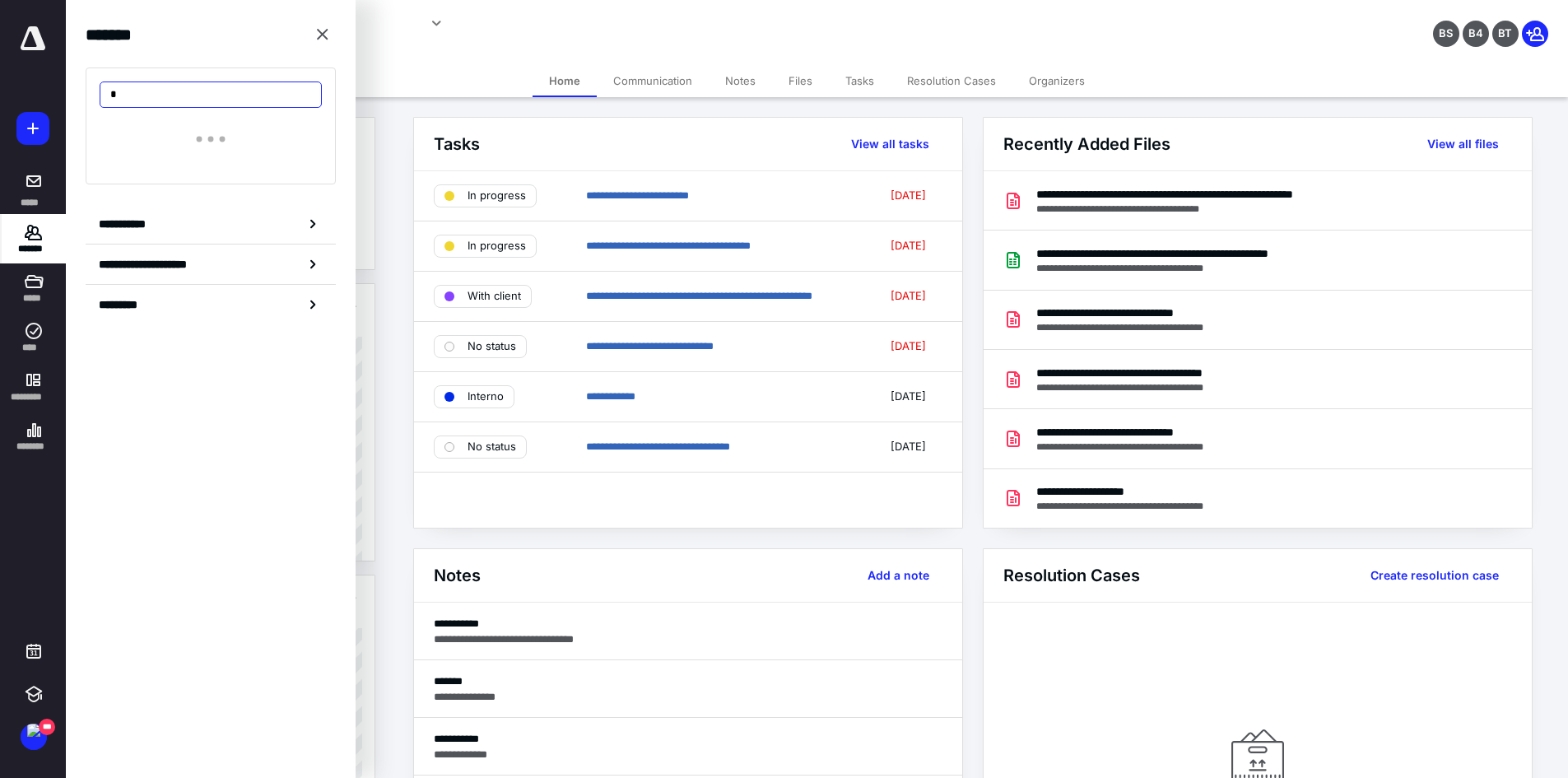 type 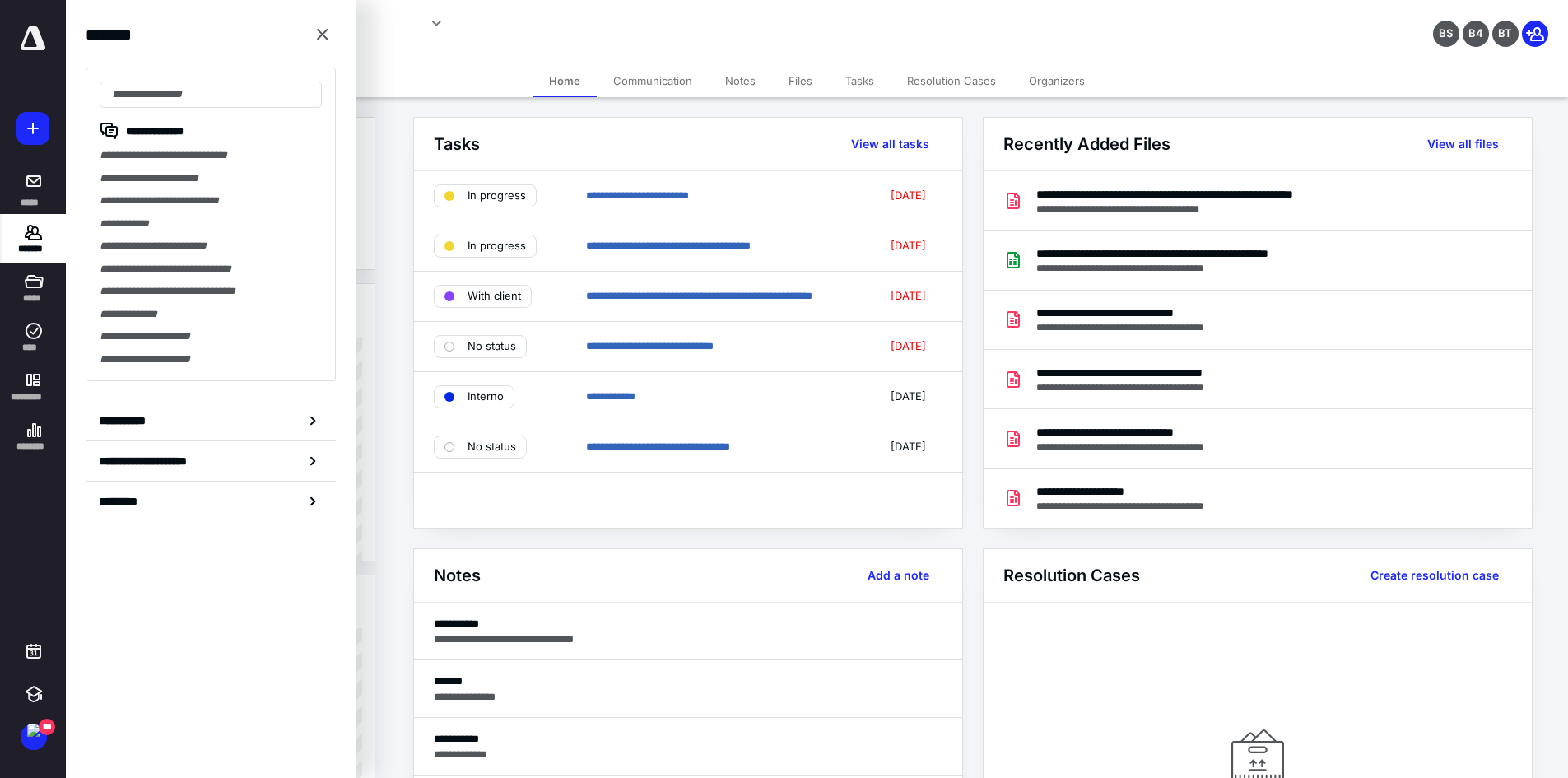 click on "BS B4 BT" at bounding box center (1309, 23) 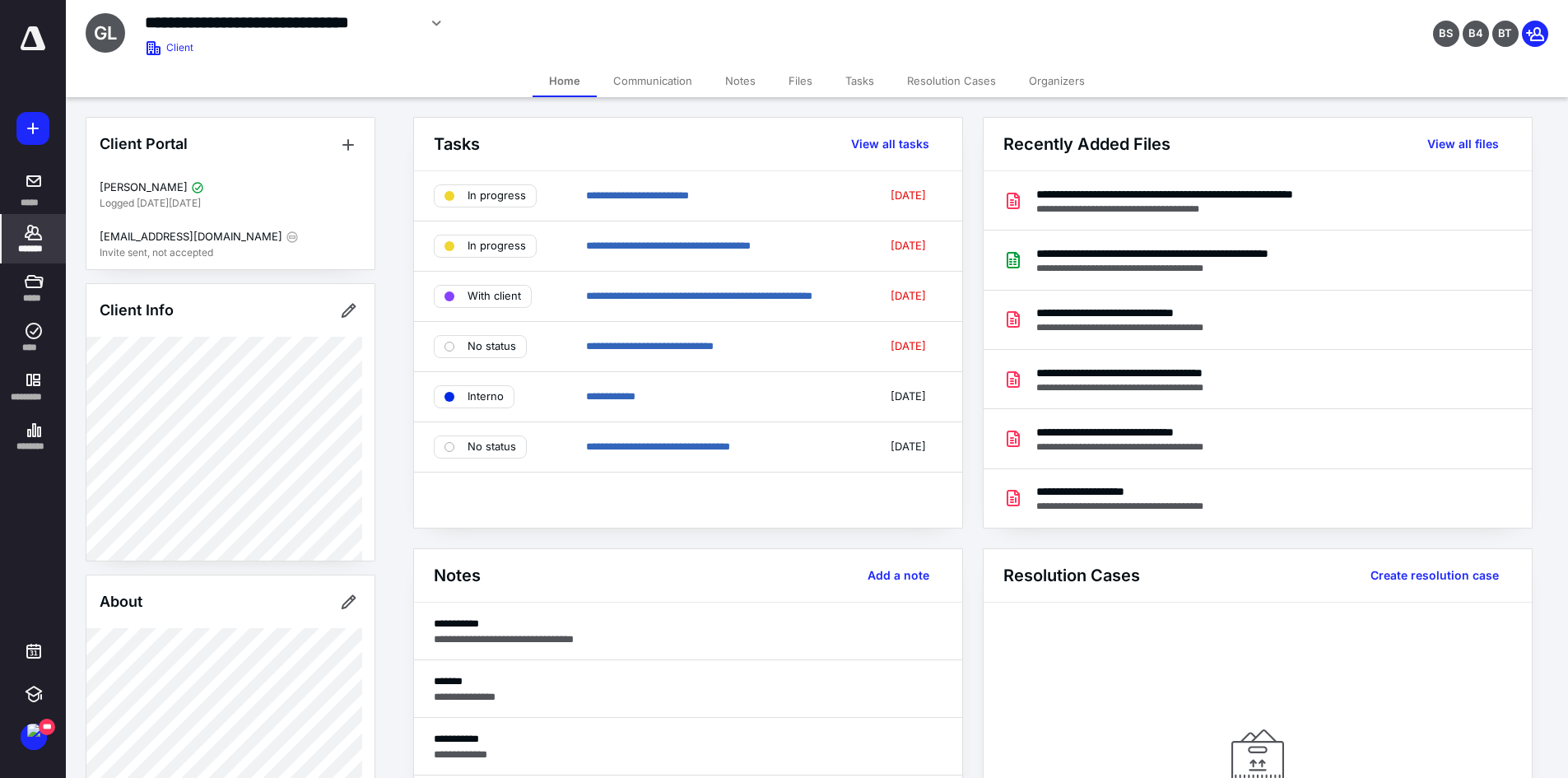 click on "*******" at bounding box center (34, 249) 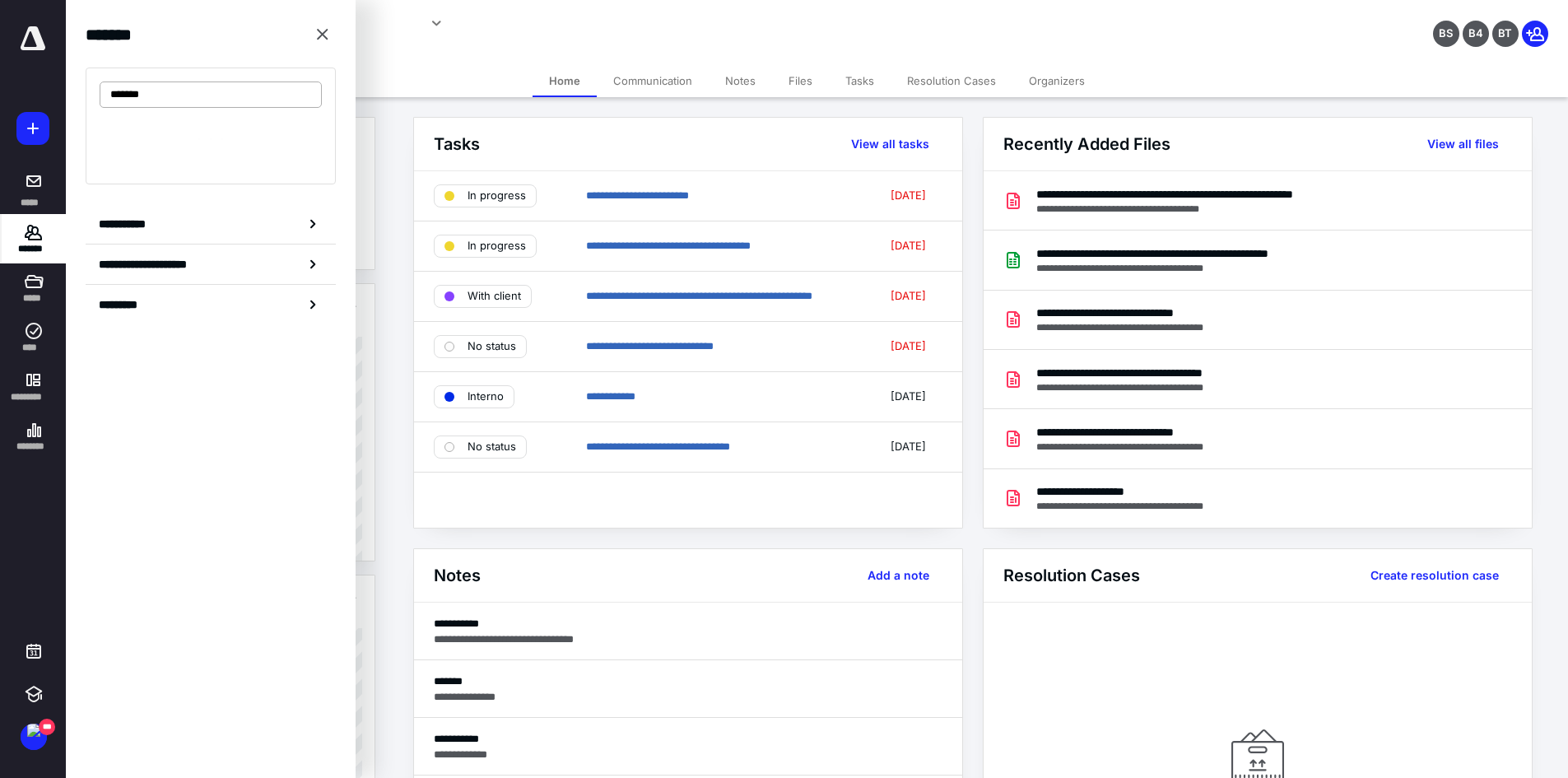 type on "********" 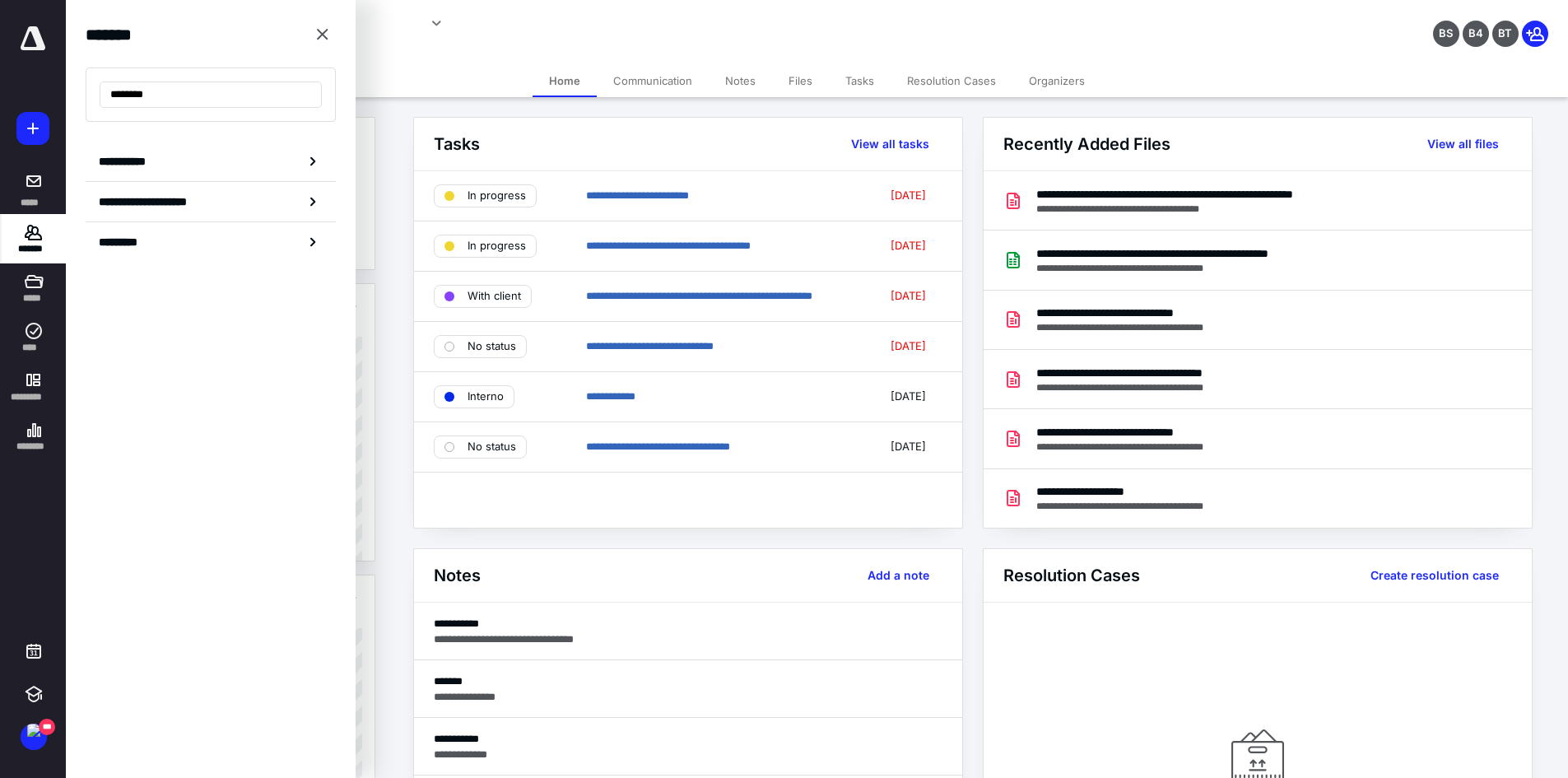 drag, startPoint x: 170, startPoint y: 96, endPoint x: 30, endPoint y: 86, distance: 140.35669 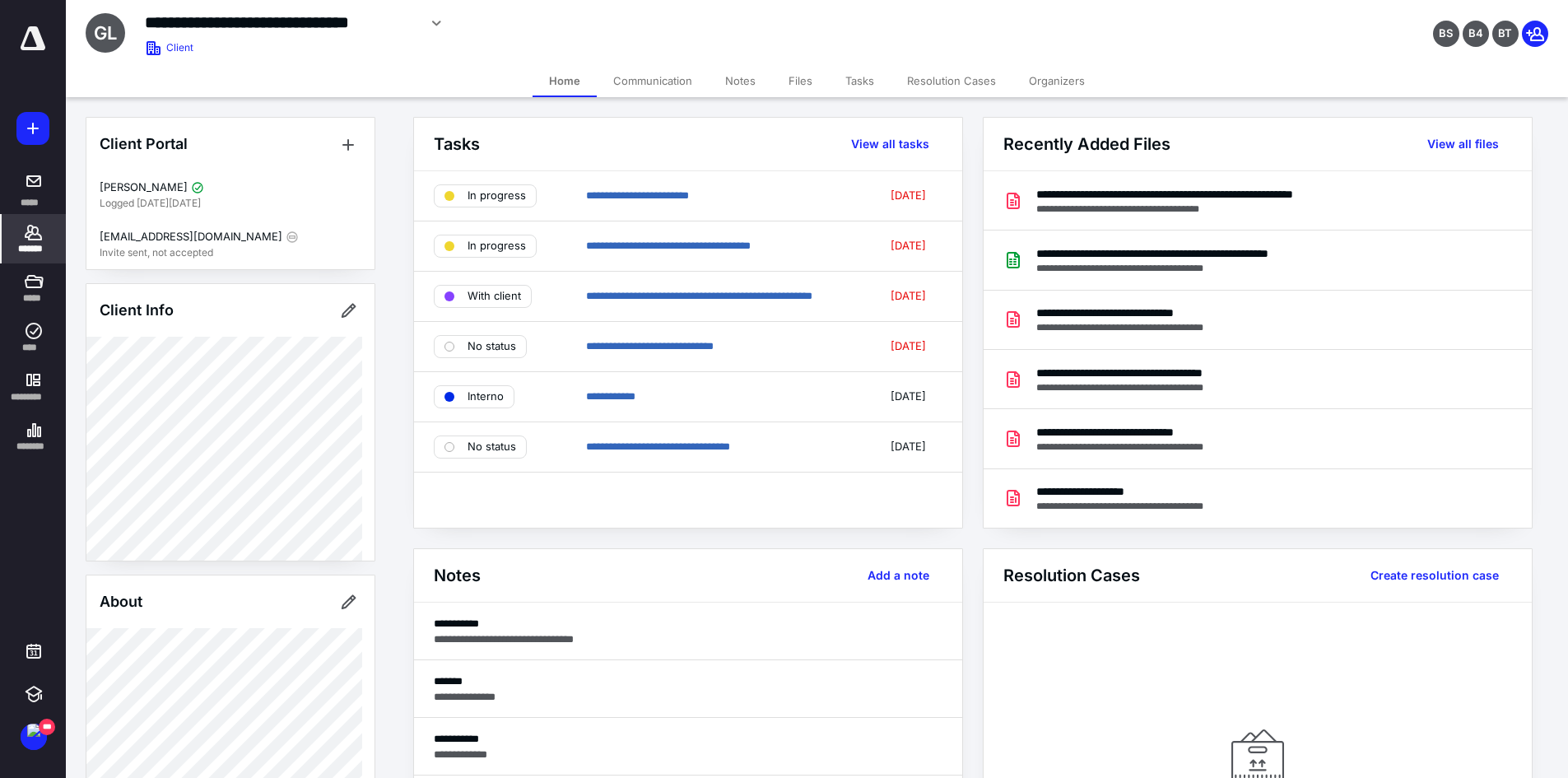 click on "*******" at bounding box center (34, 249) 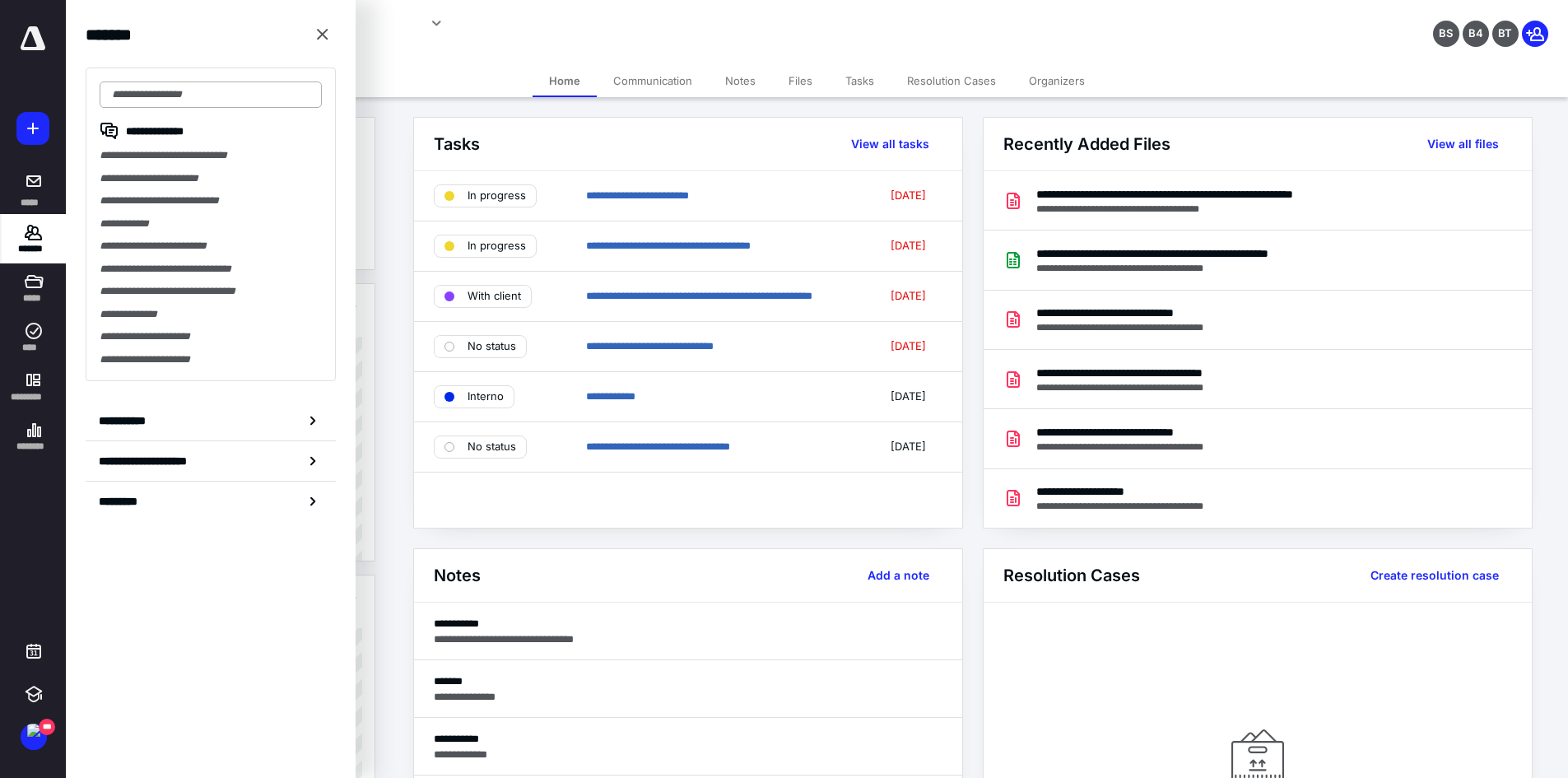 click at bounding box center (211, 95) 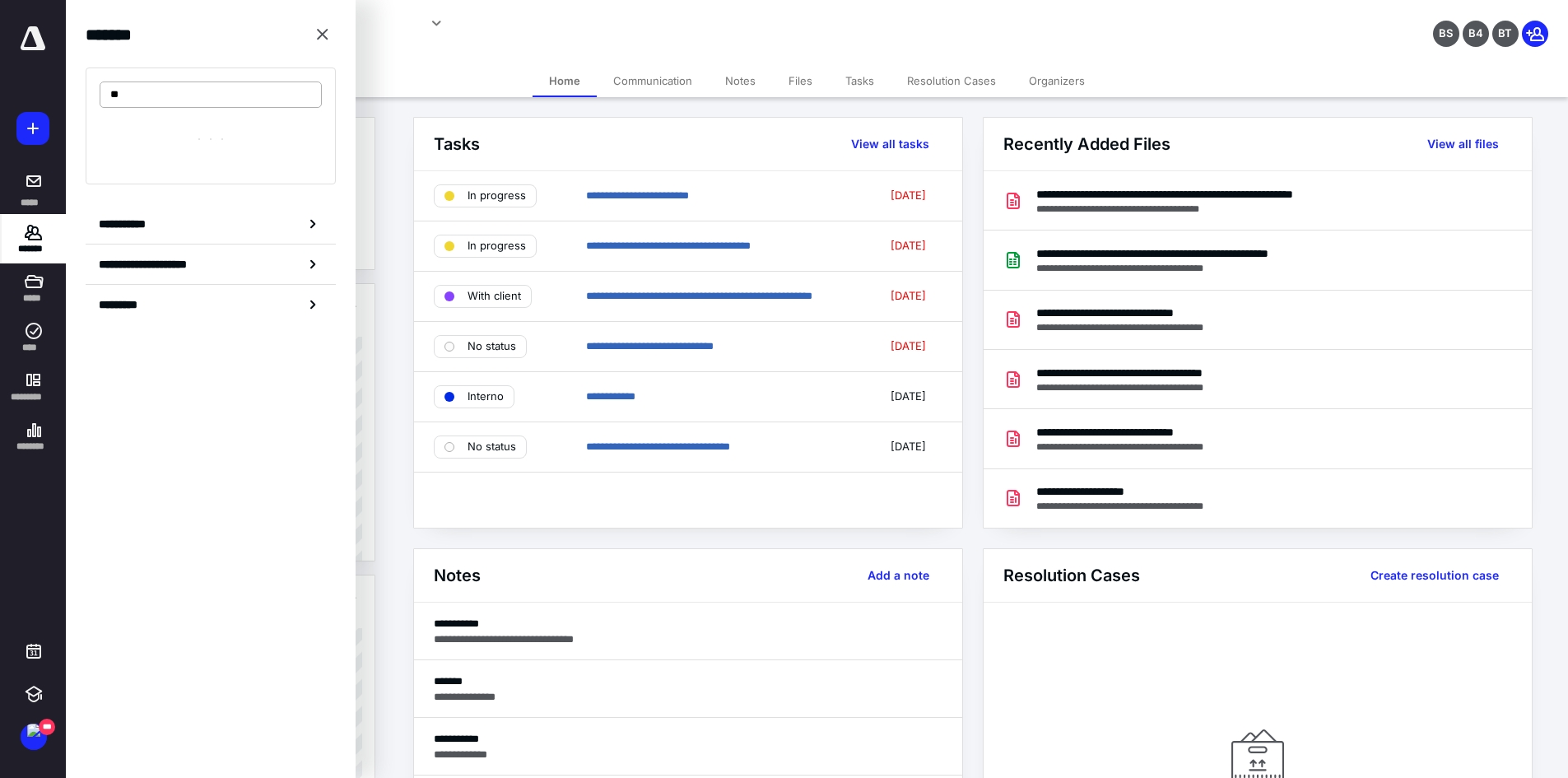 type on "*" 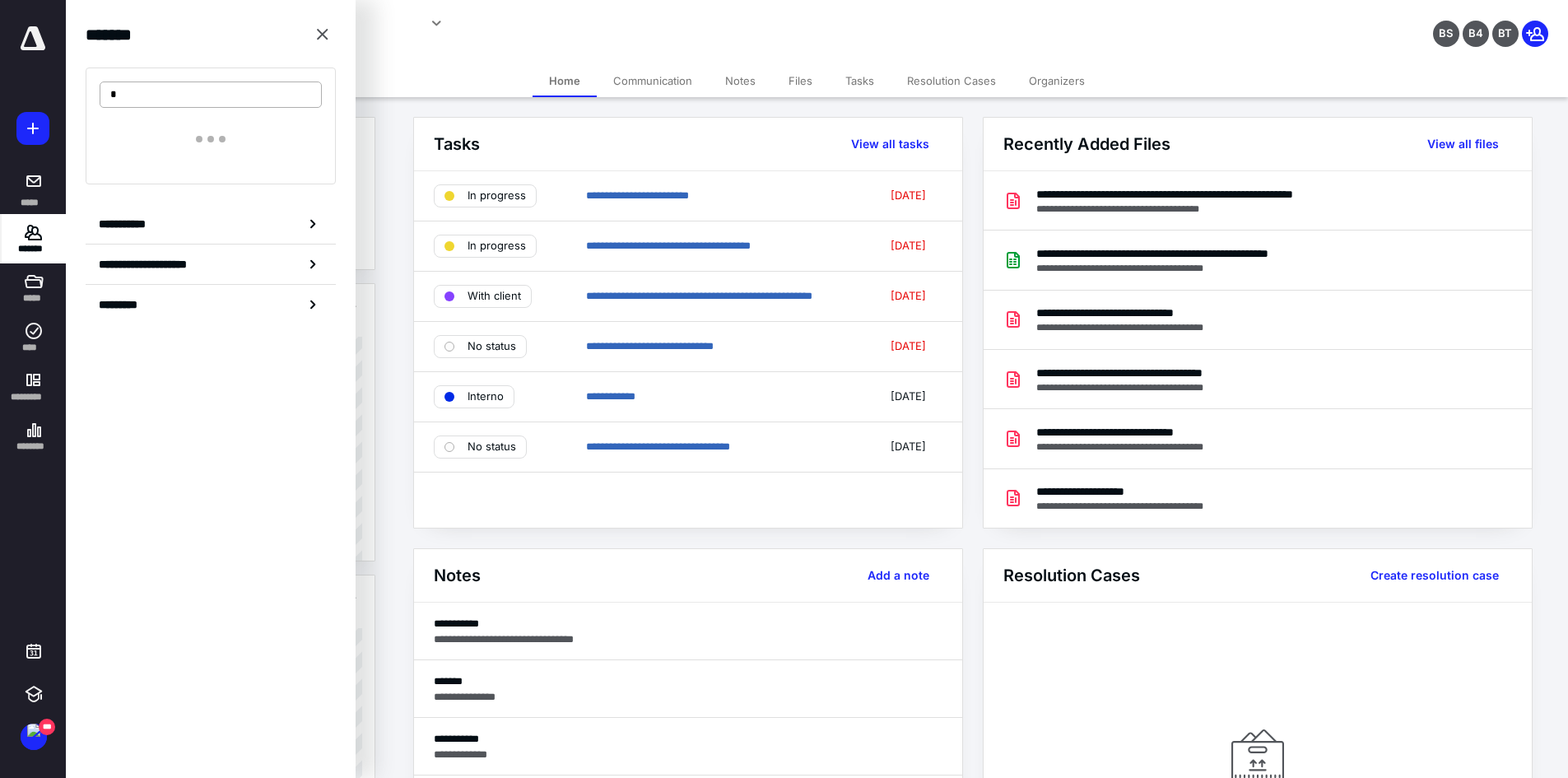 type 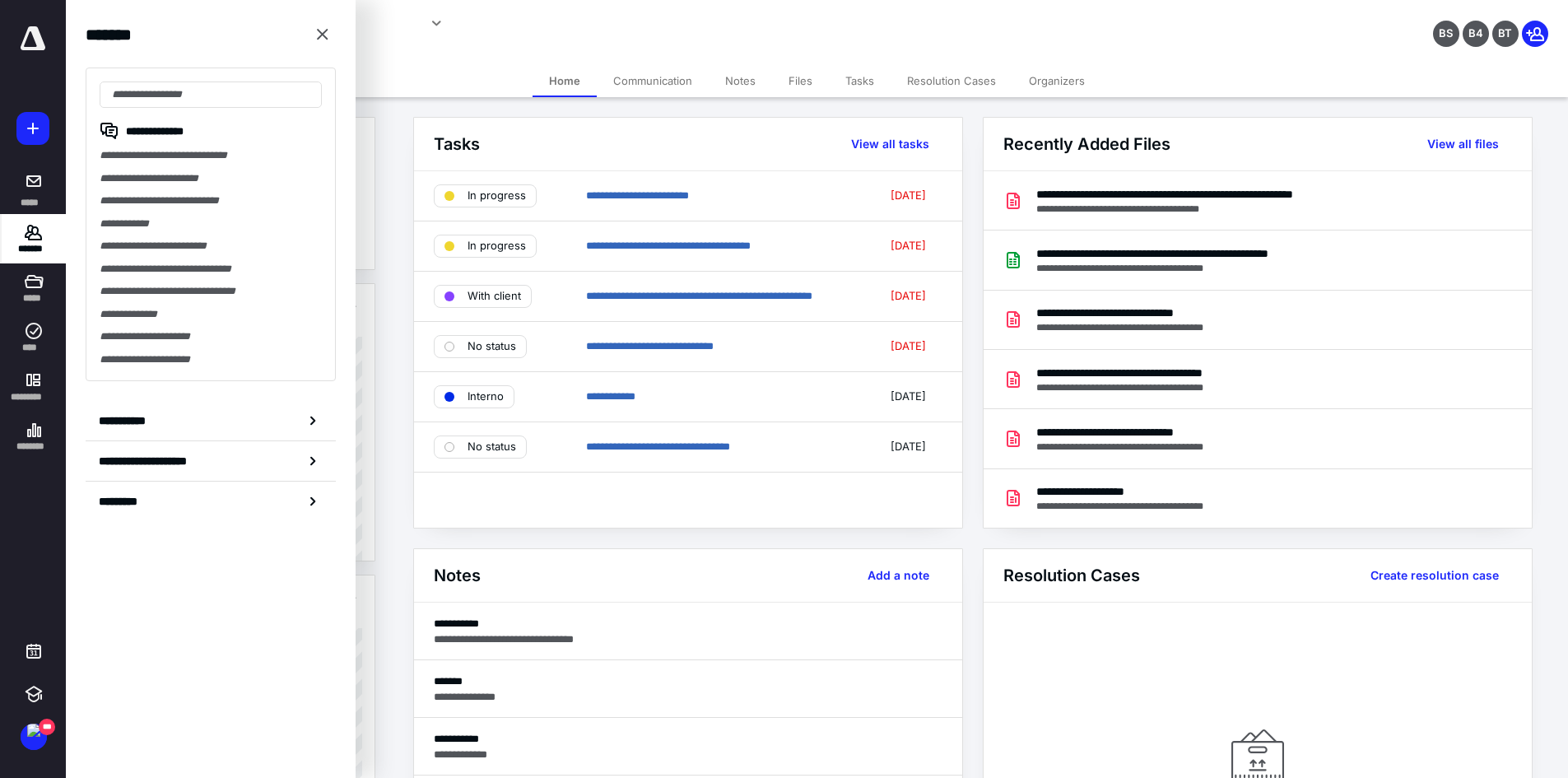 click on "*******" at bounding box center [34, 249] 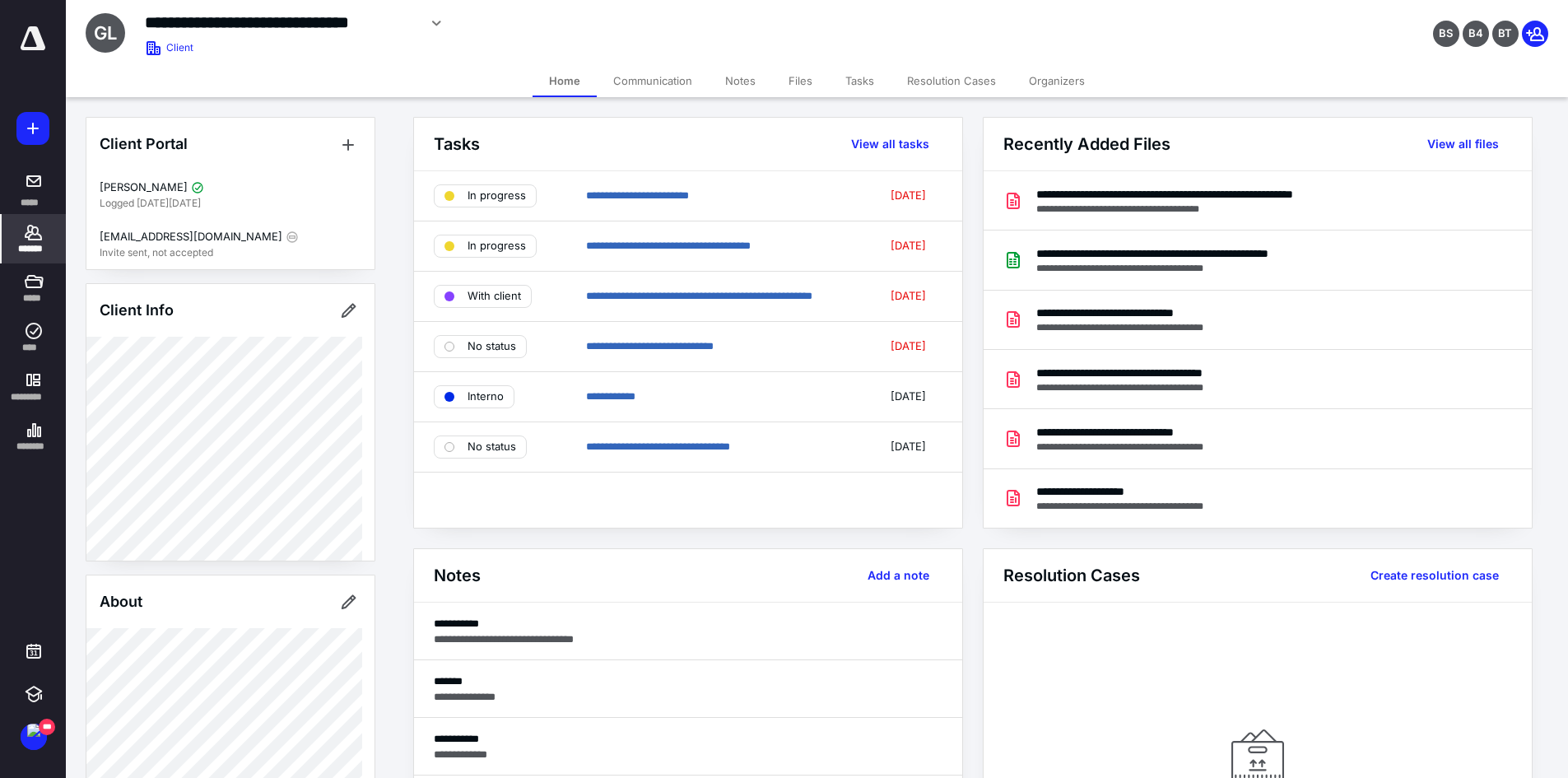 click on "*******" at bounding box center [34, 249] 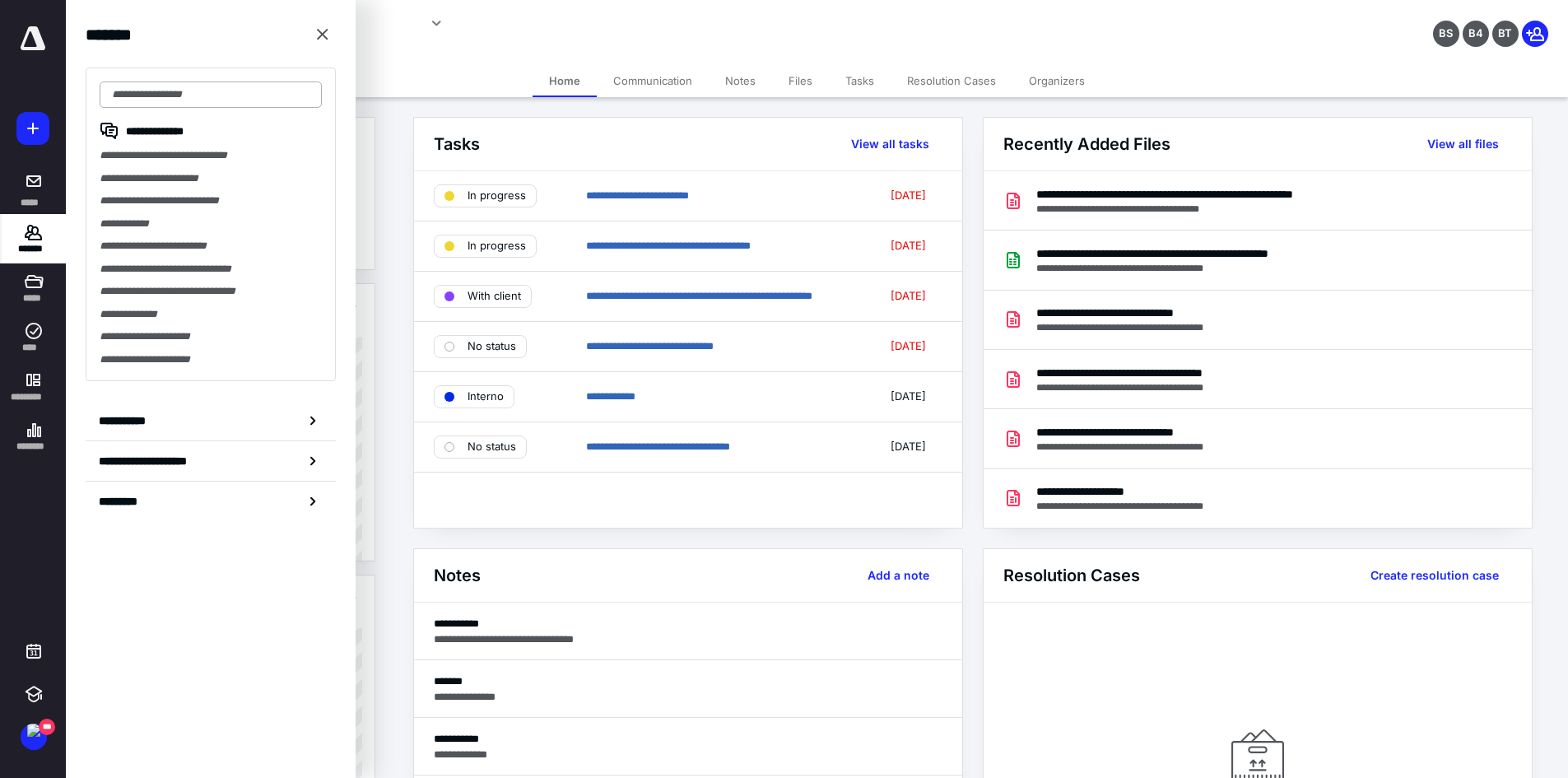 click at bounding box center [211, 95] 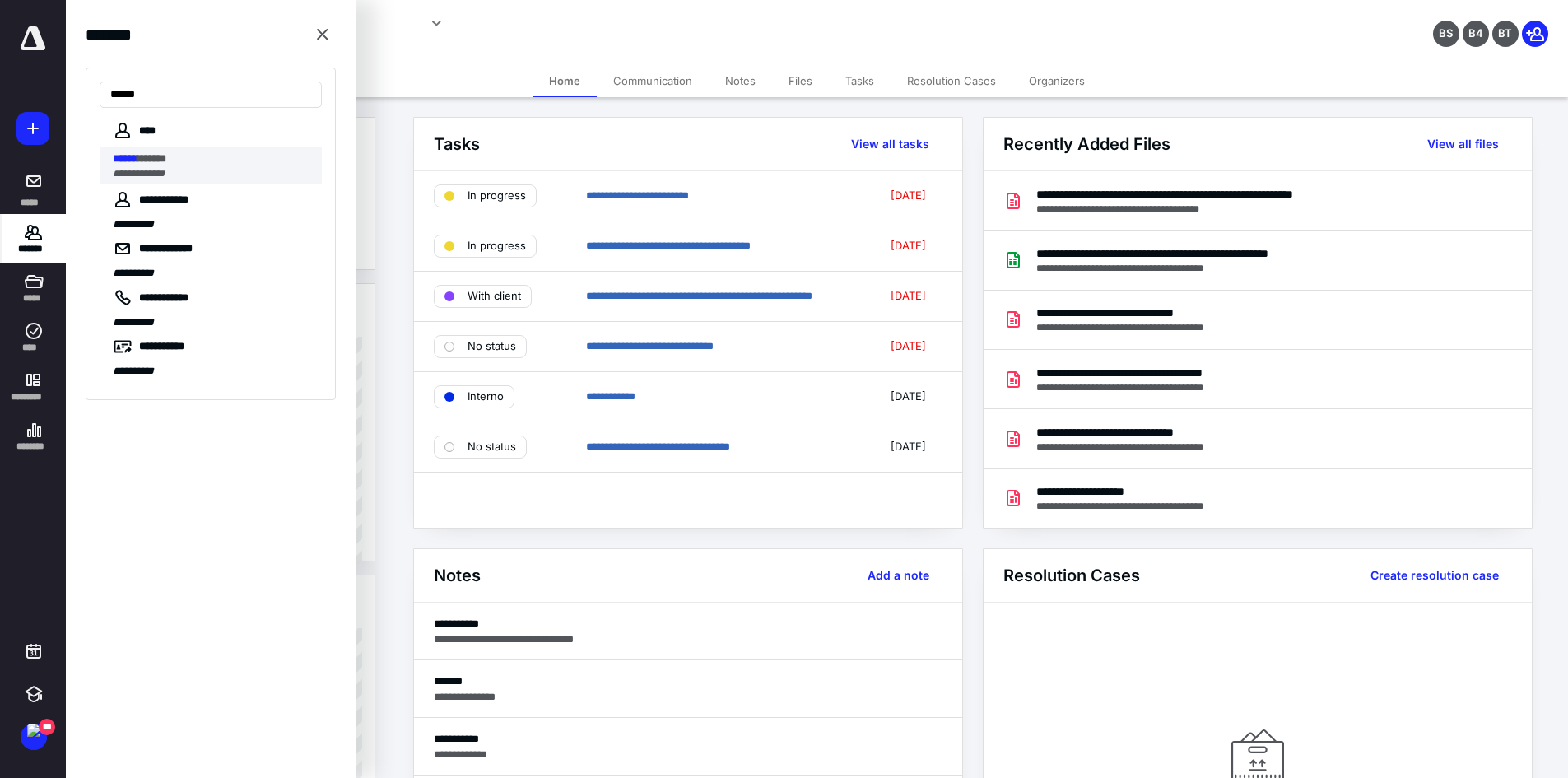 type on "******" 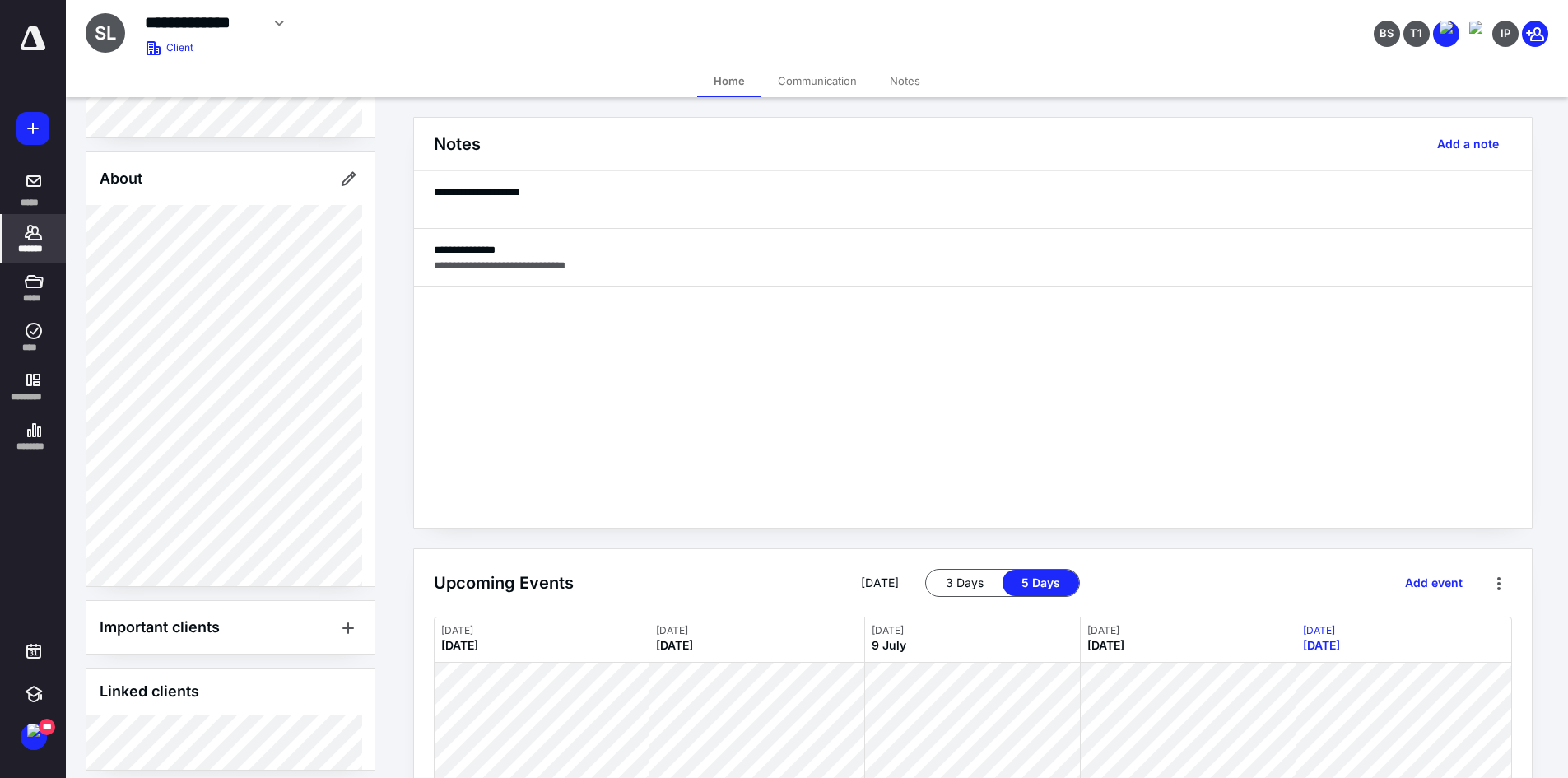 scroll, scrollTop: 487, scrollLeft: 0, axis: vertical 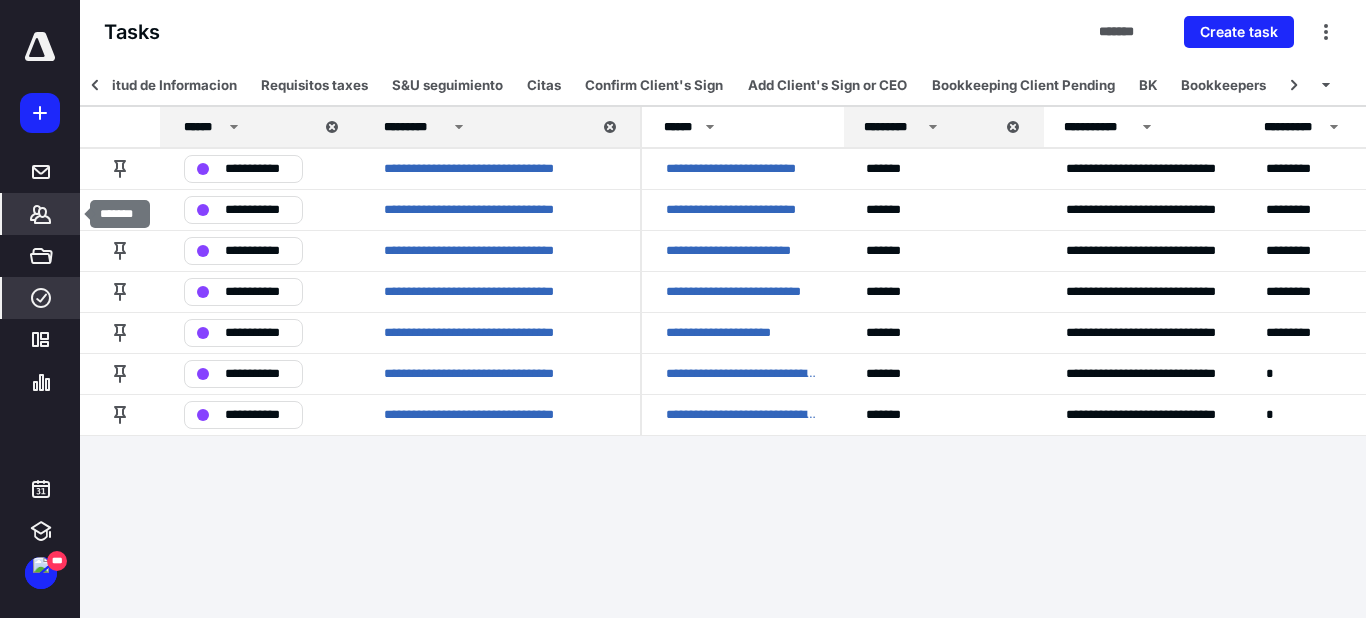 click 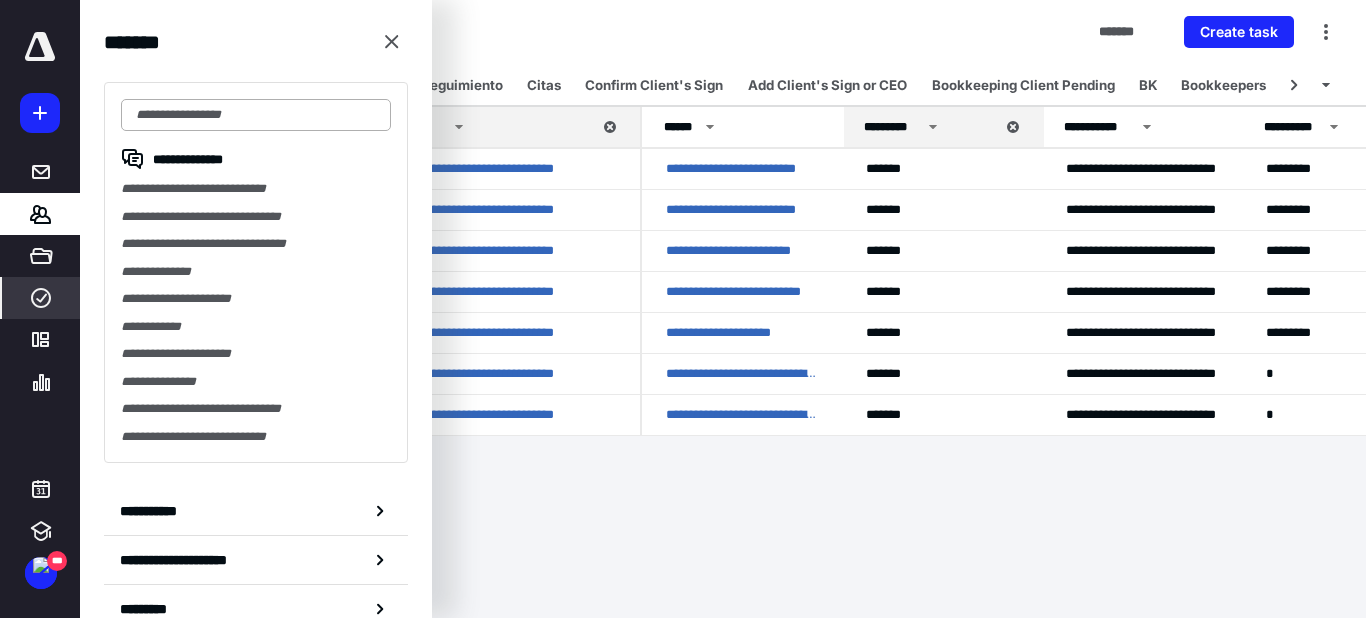 click at bounding box center [256, 115] 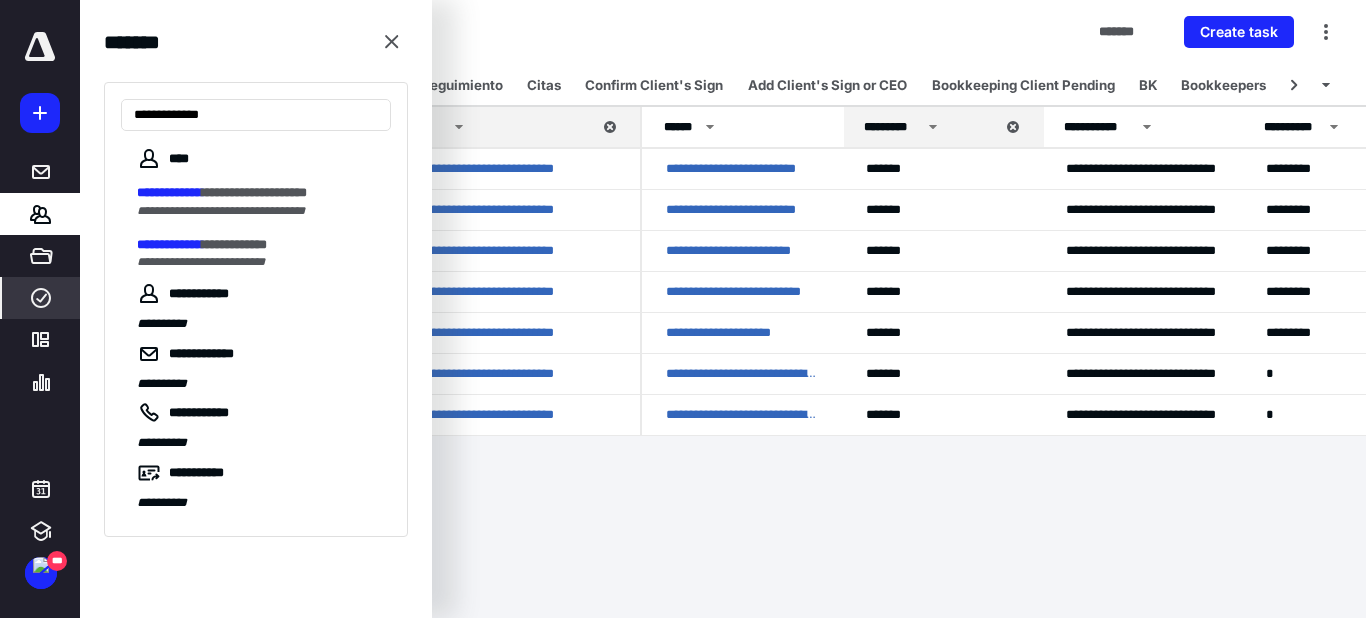 type on "**********" 